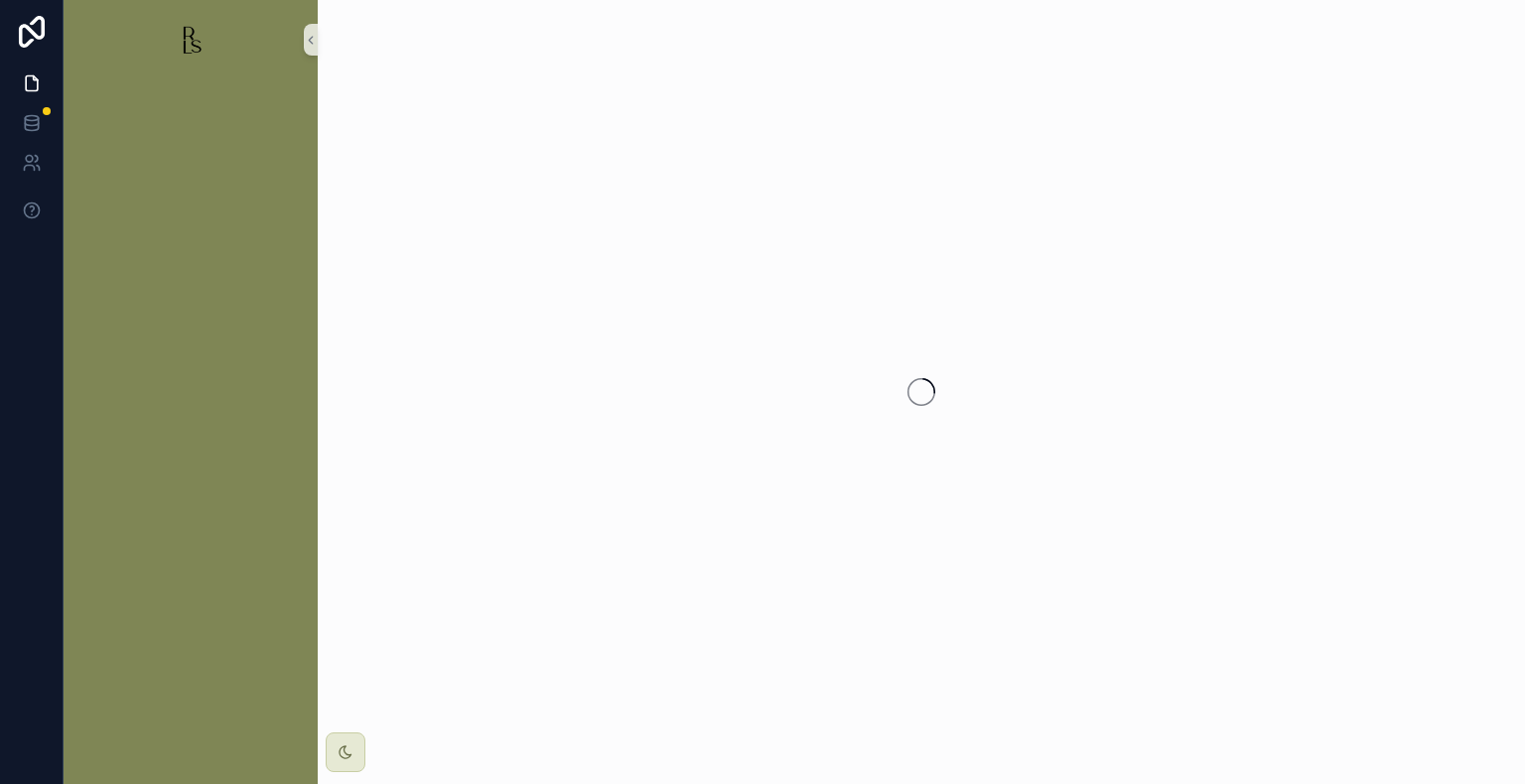 scroll, scrollTop: 0, scrollLeft: 0, axis: both 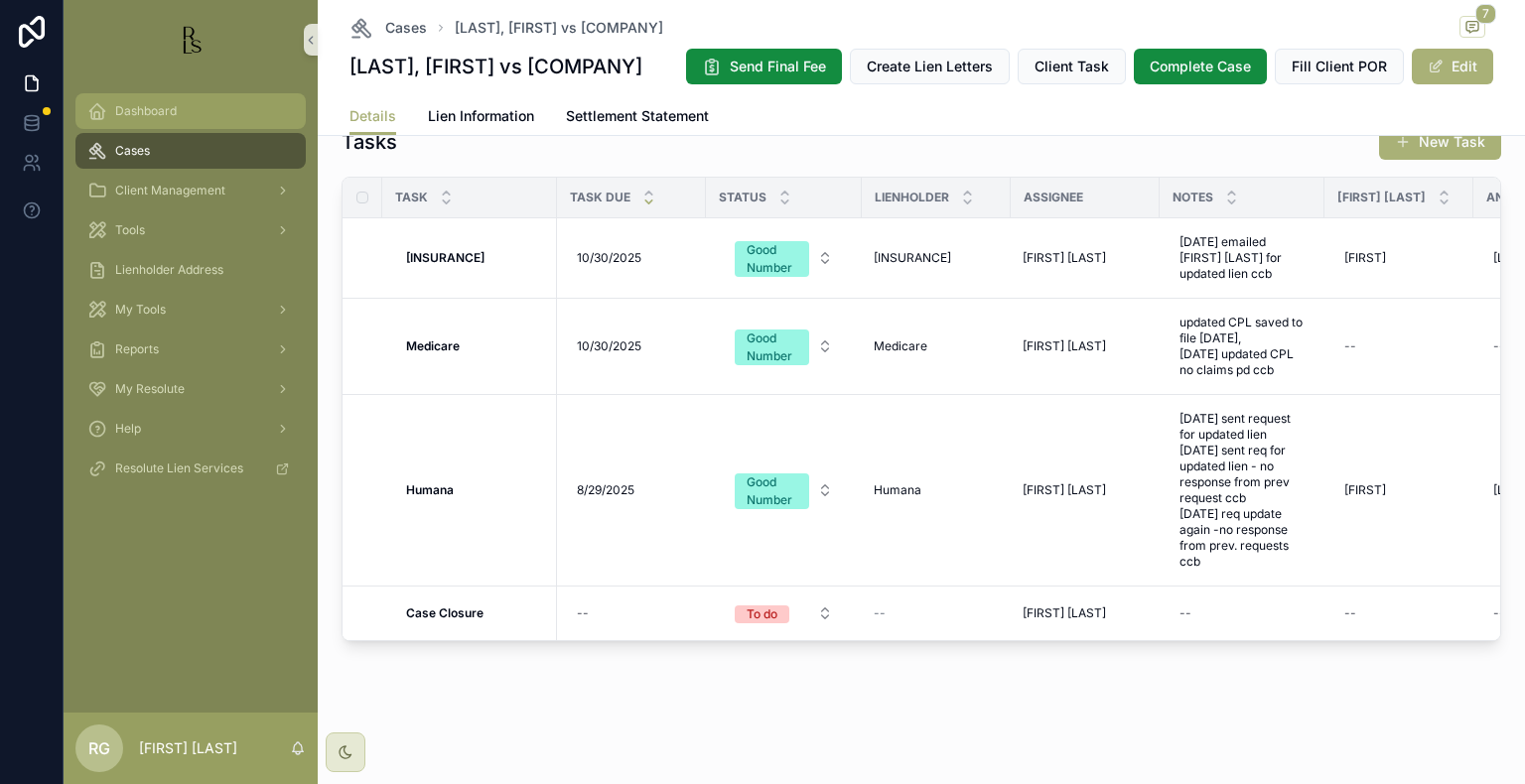 click on "Dashboard" at bounding box center (191, 111) 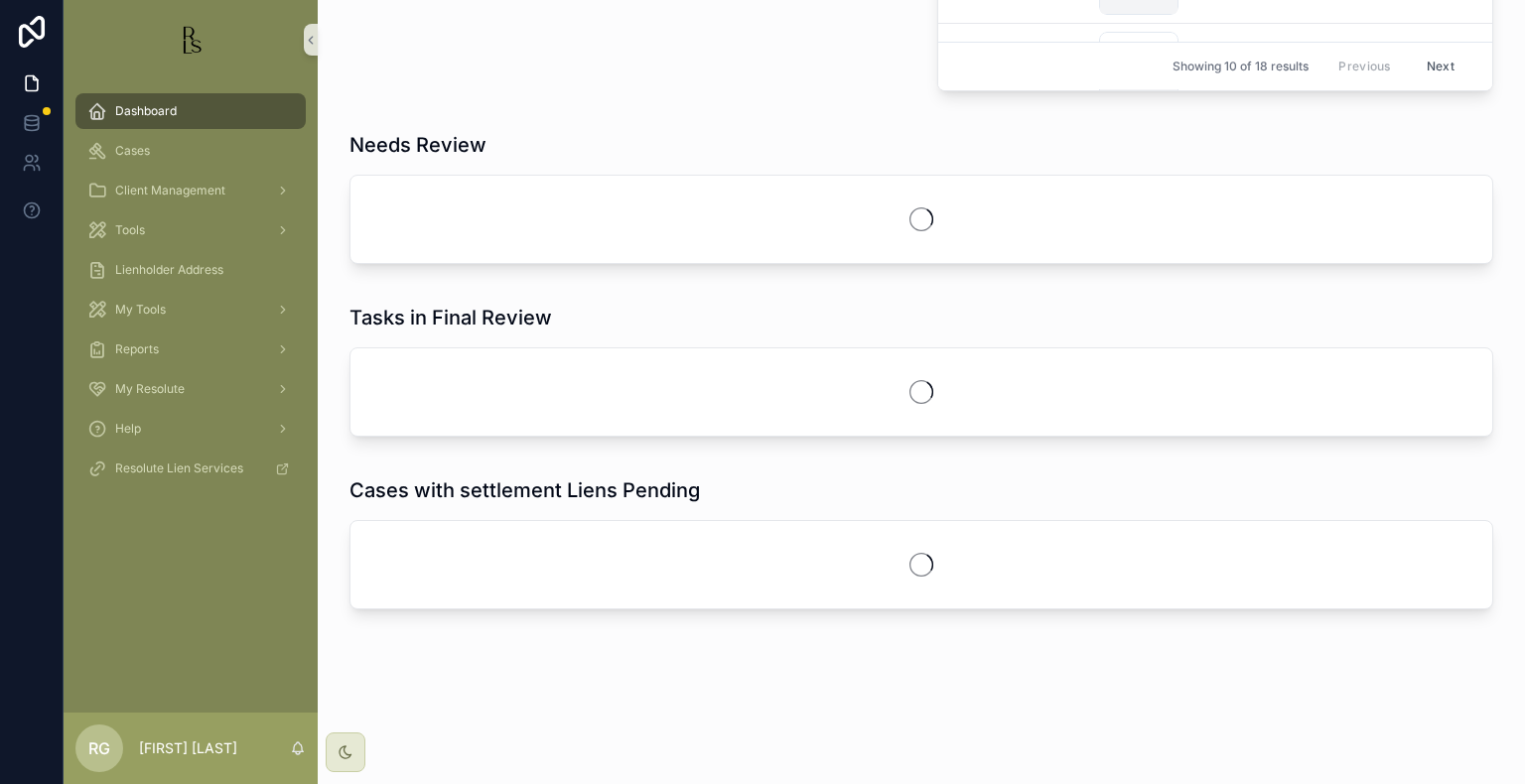 scroll, scrollTop: 1588, scrollLeft: 0, axis: vertical 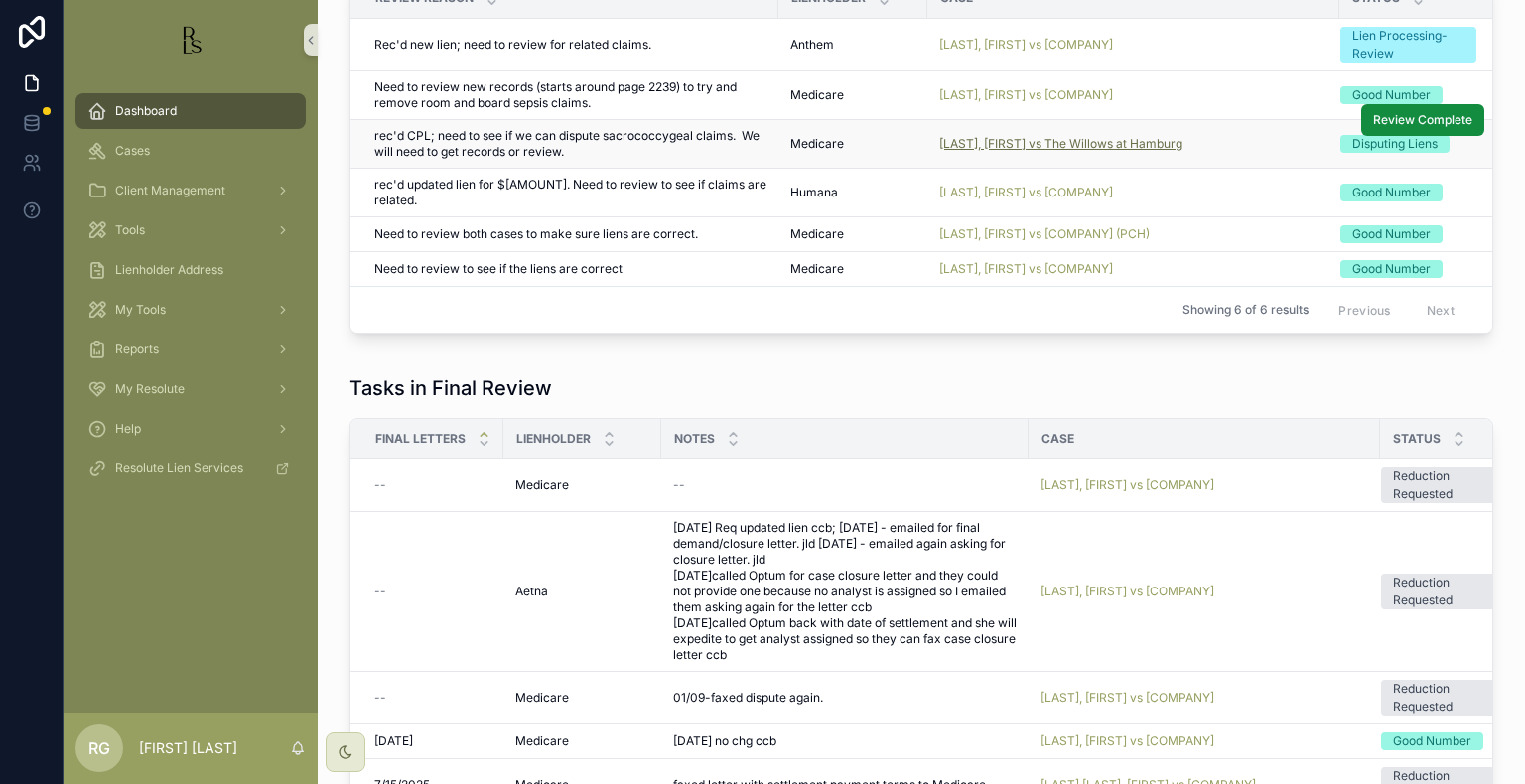 click on "[LAST], [FIRST] vs The Willows at Hamburg" at bounding box center (1060, 144) 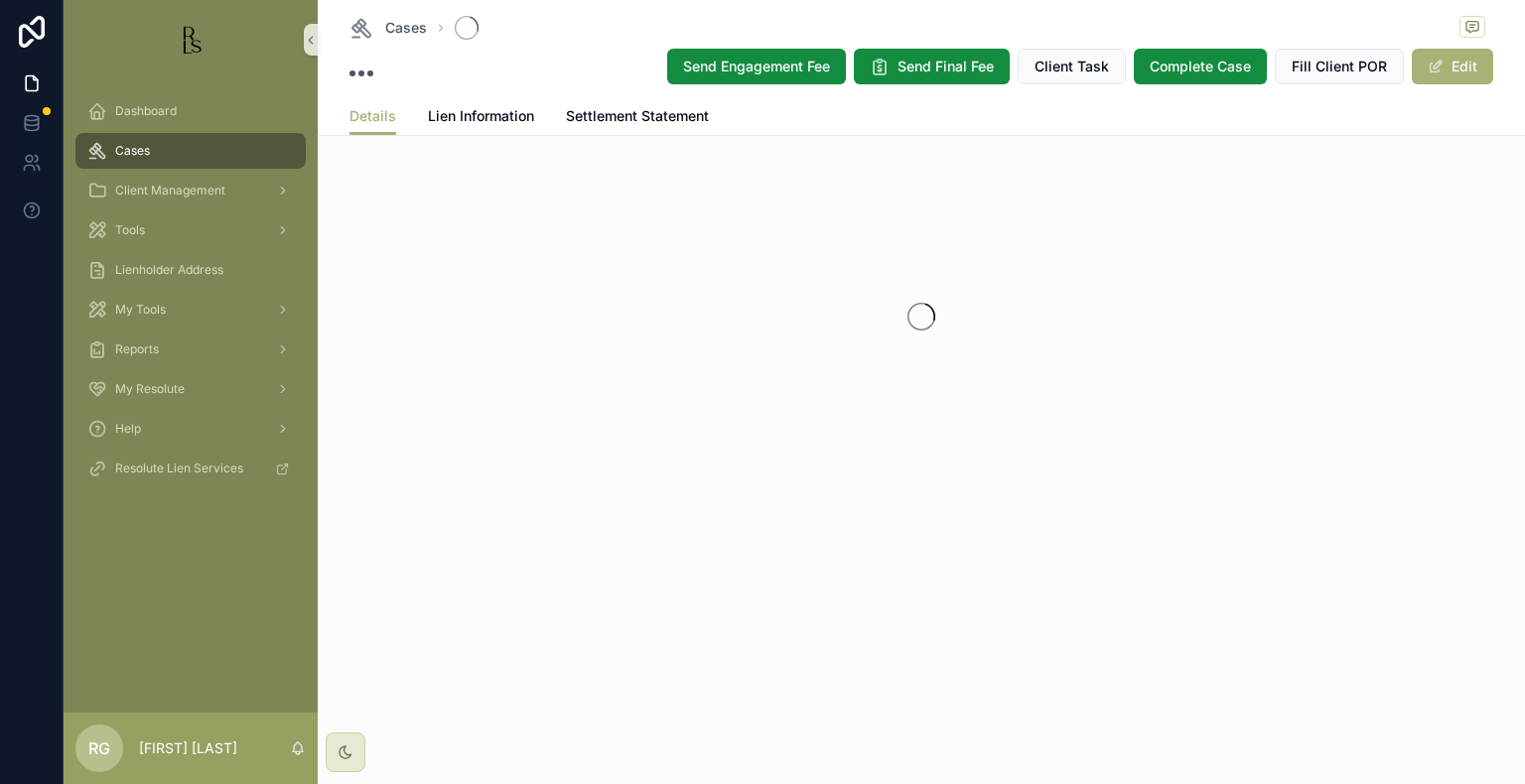 scroll, scrollTop: 0, scrollLeft: 0, axis: both 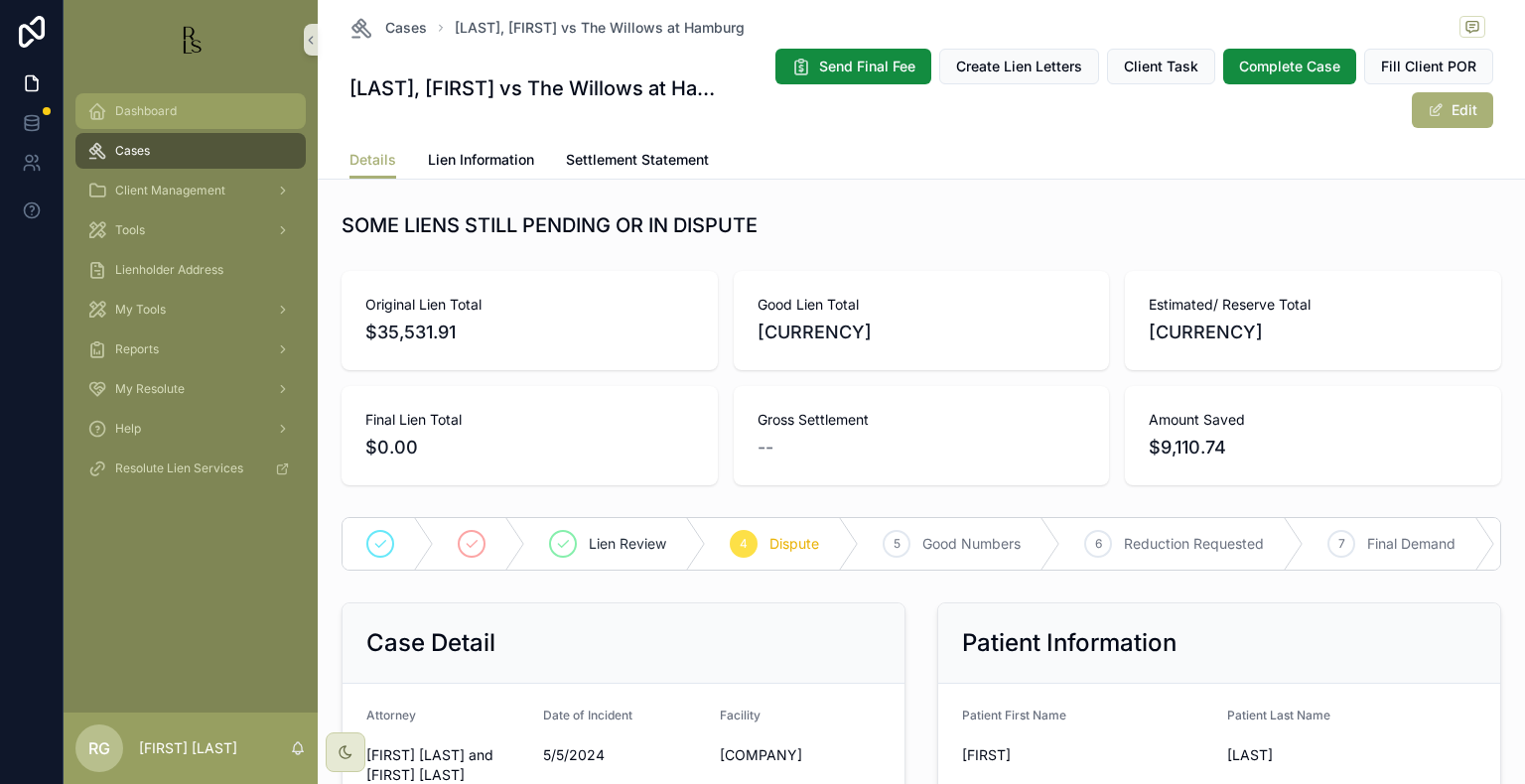 click on "Dashboard" at bounding box center (191, 111) 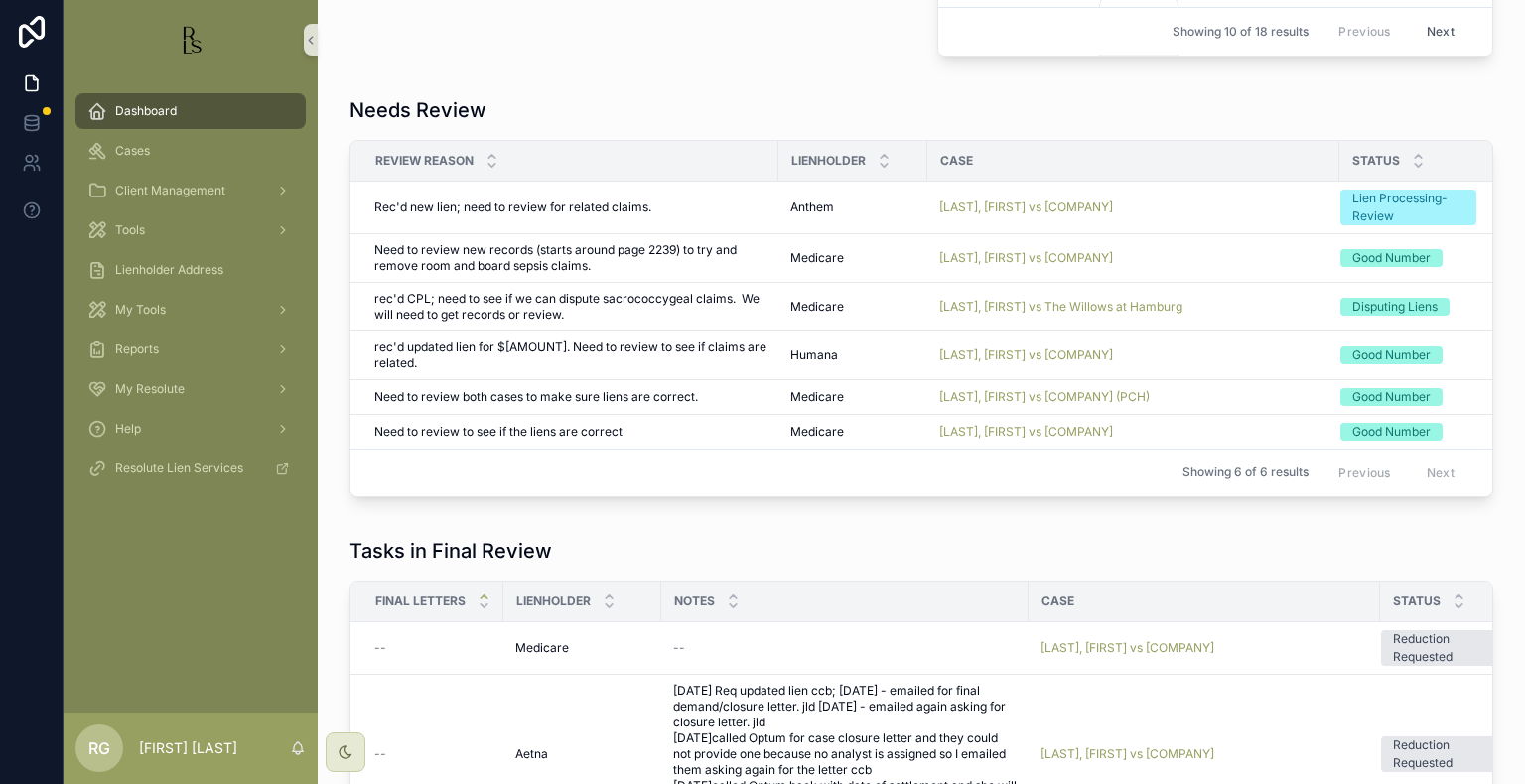 scroll, scrollTop: 1290, scrollLeft: 0, axis: vertical 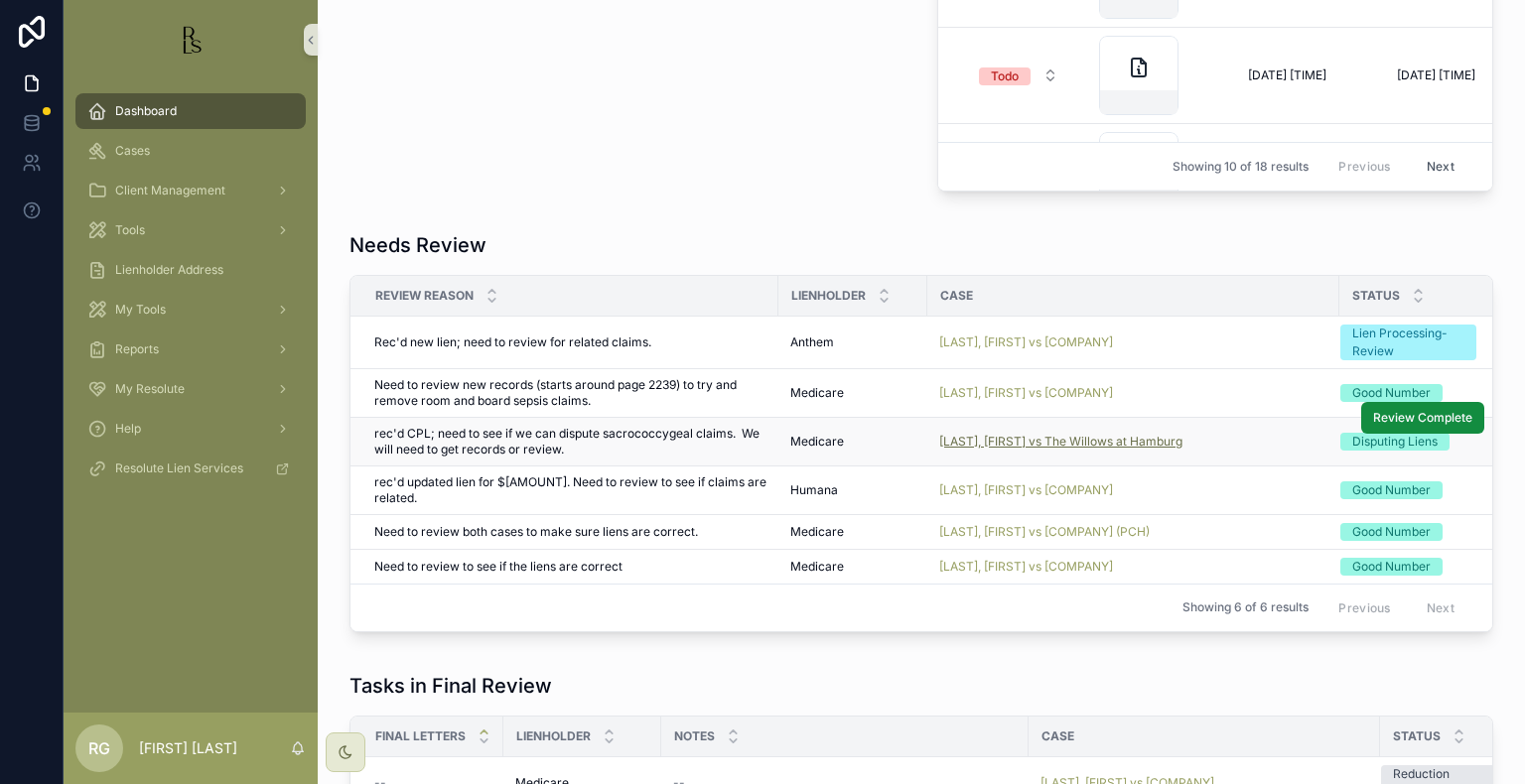click on "[LAST], [FIRST] vs The Willows at Hamburg" at bounding box center (1060, 442) 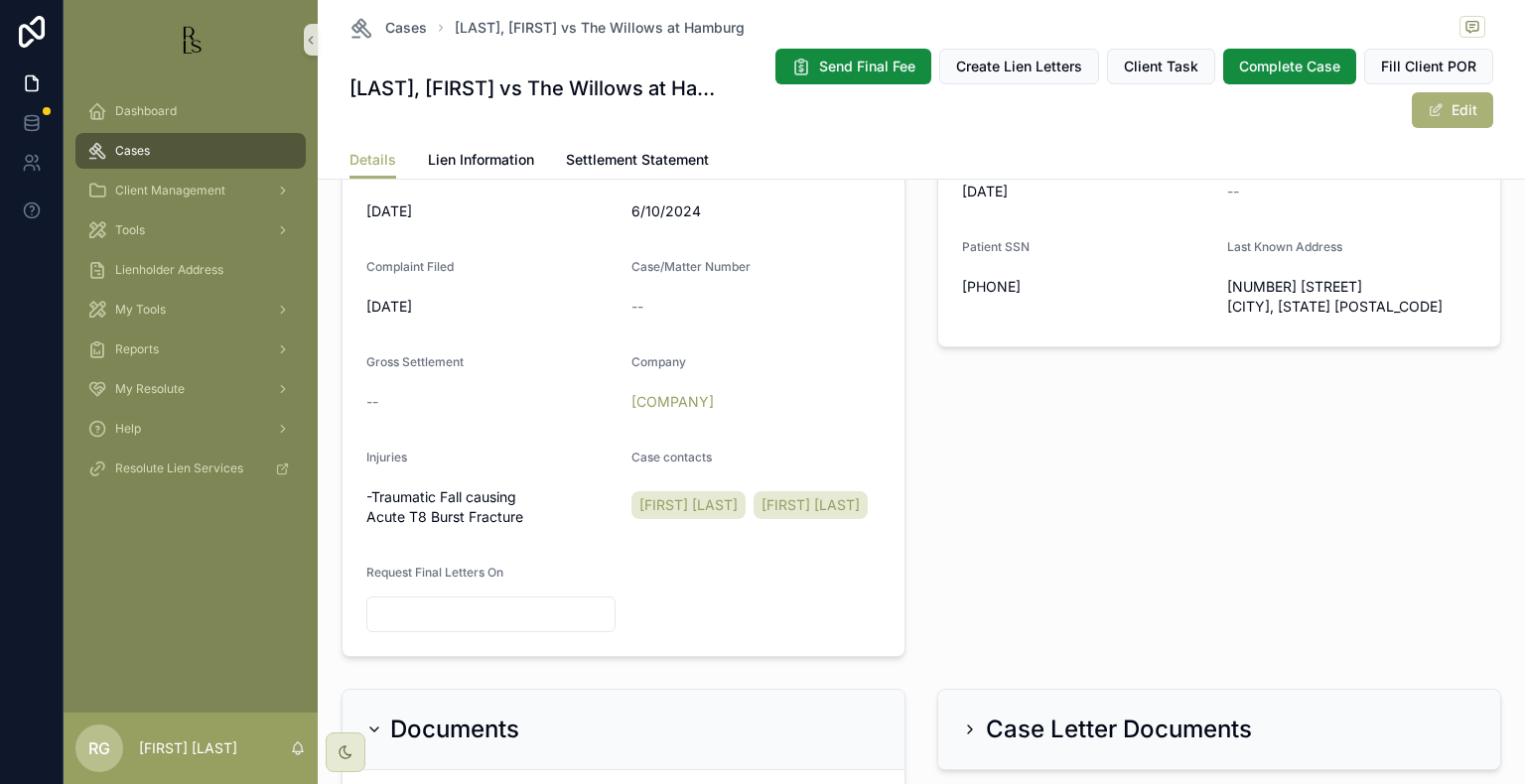 scroll, scrollTop: 695, scrollLeft: 0, axis: vertical 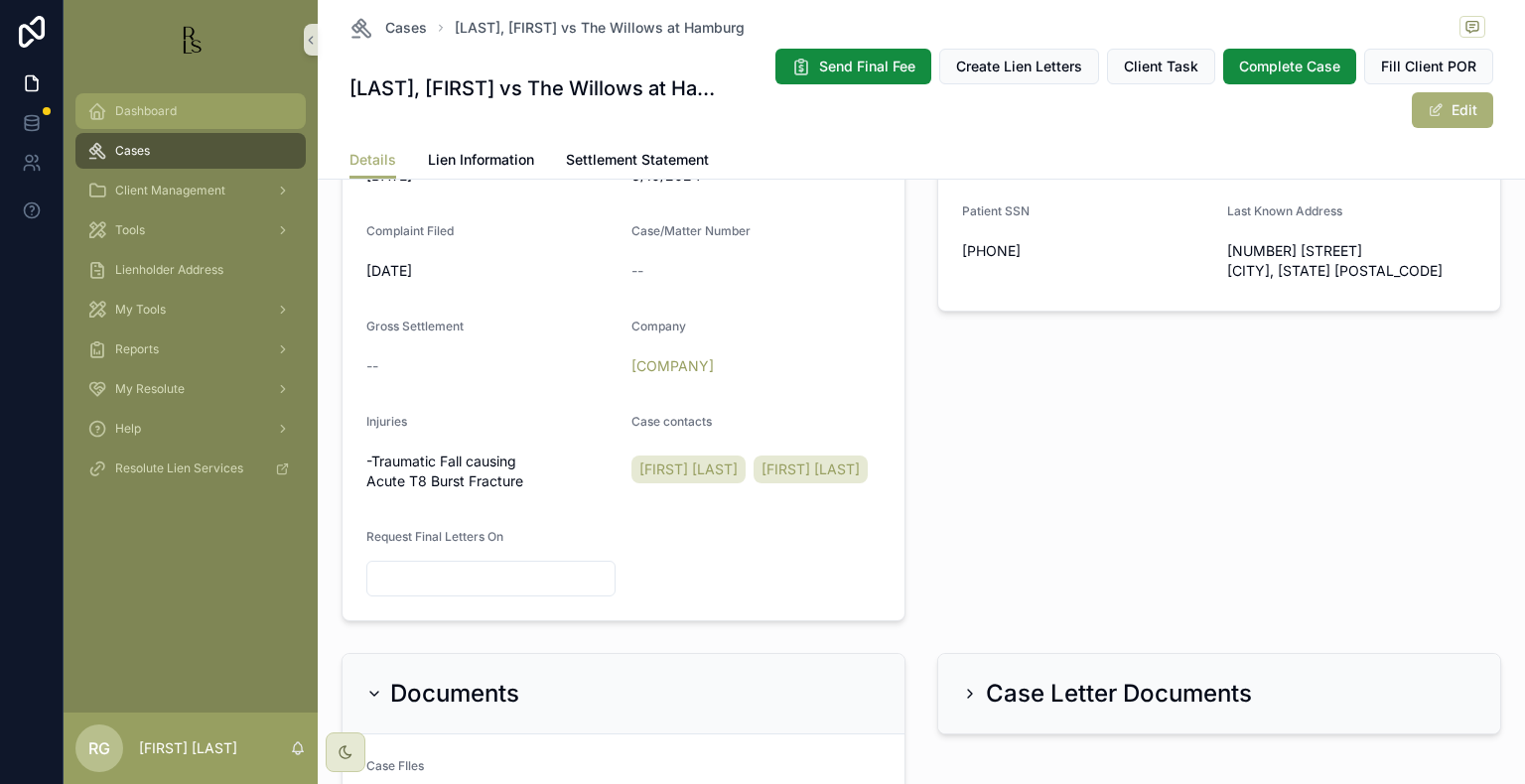 drag, startPoint x: 121, startPoint y: 117, endPoint x: 291, endPoint y: 164, distance: 176.37744 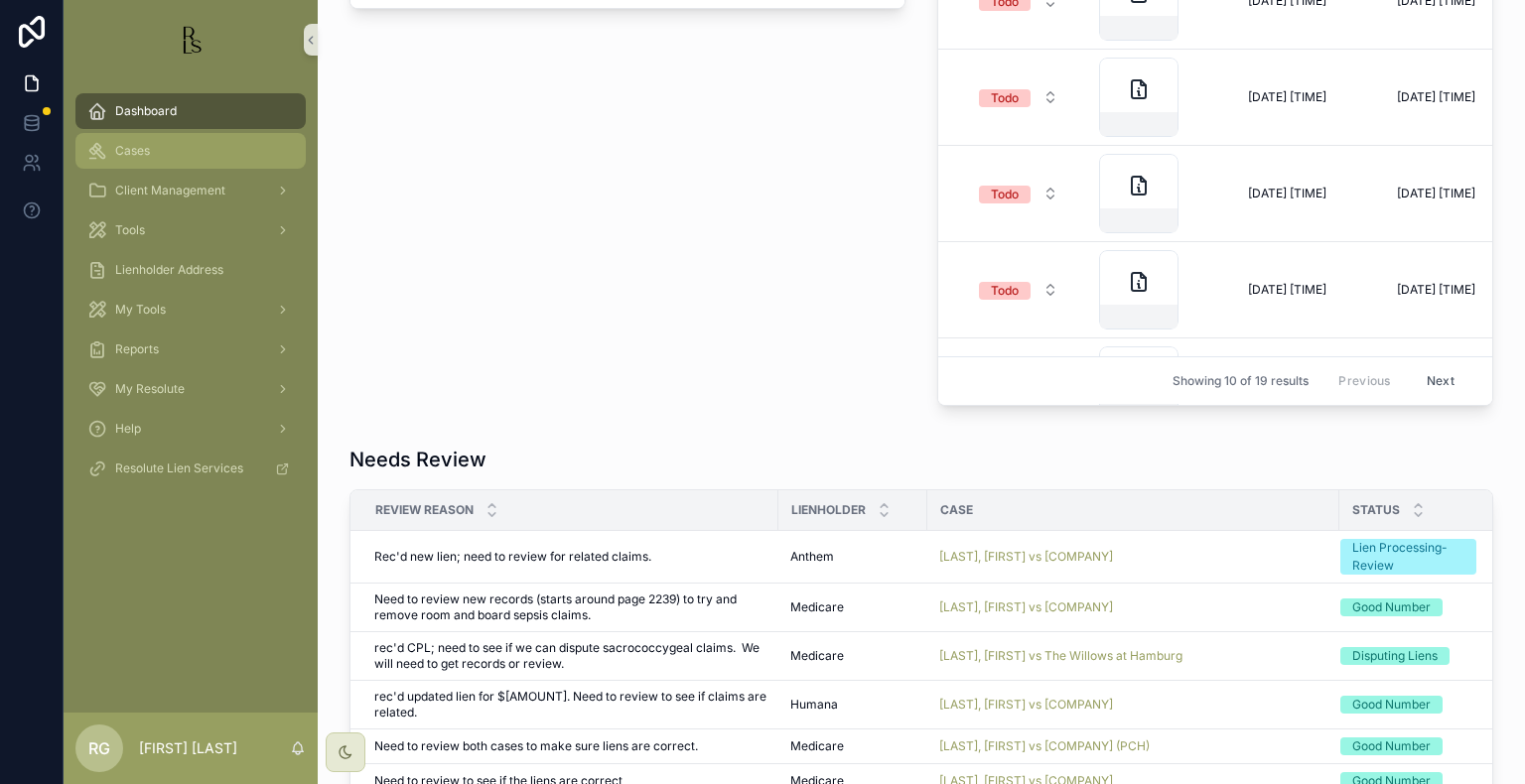 scroll, scrollTop: 1191, scrollLeft: 0, axis: vertical 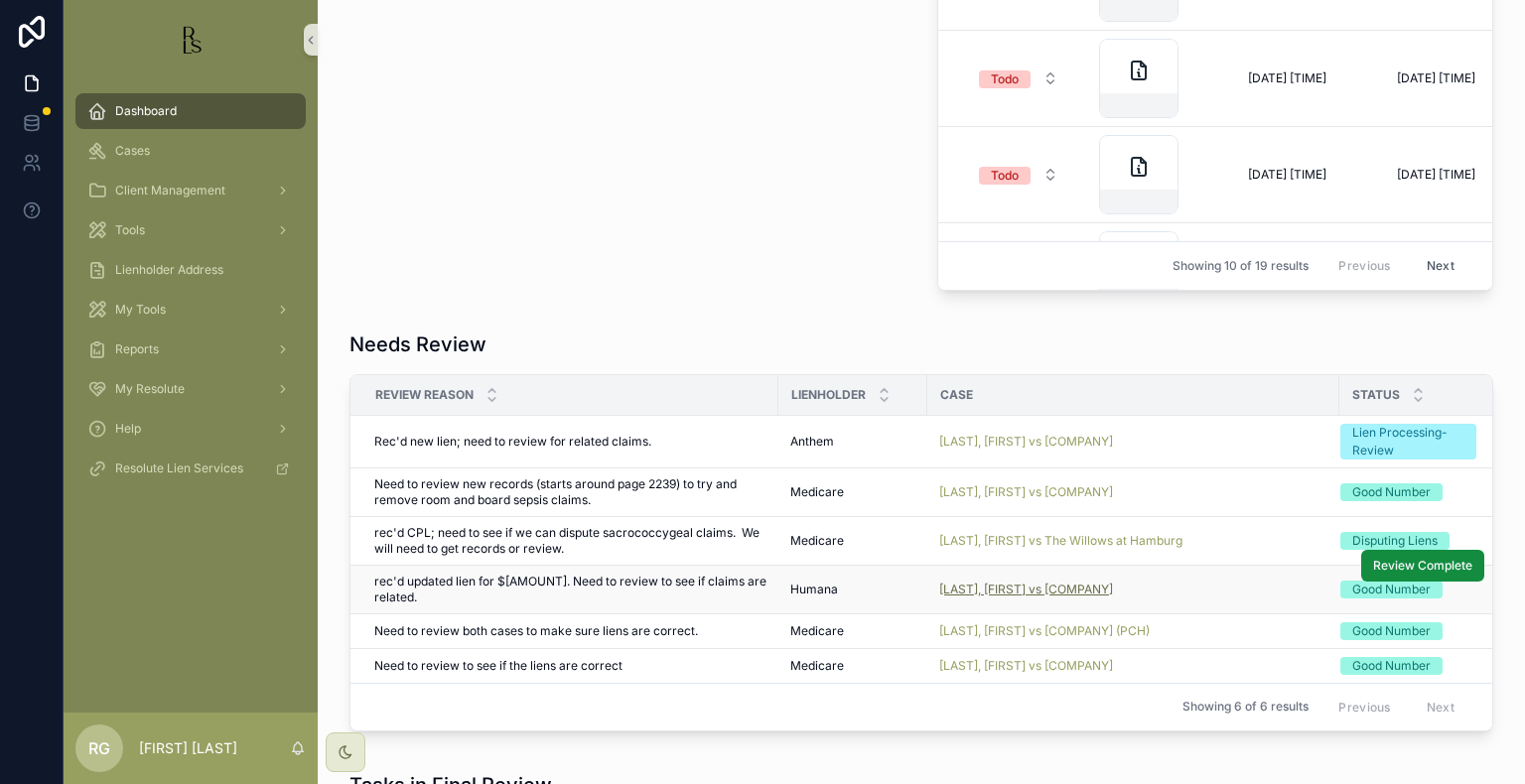 click on "[LAST], [FIRST] vs [COMPANY]" at bounding box center [1026, 589] 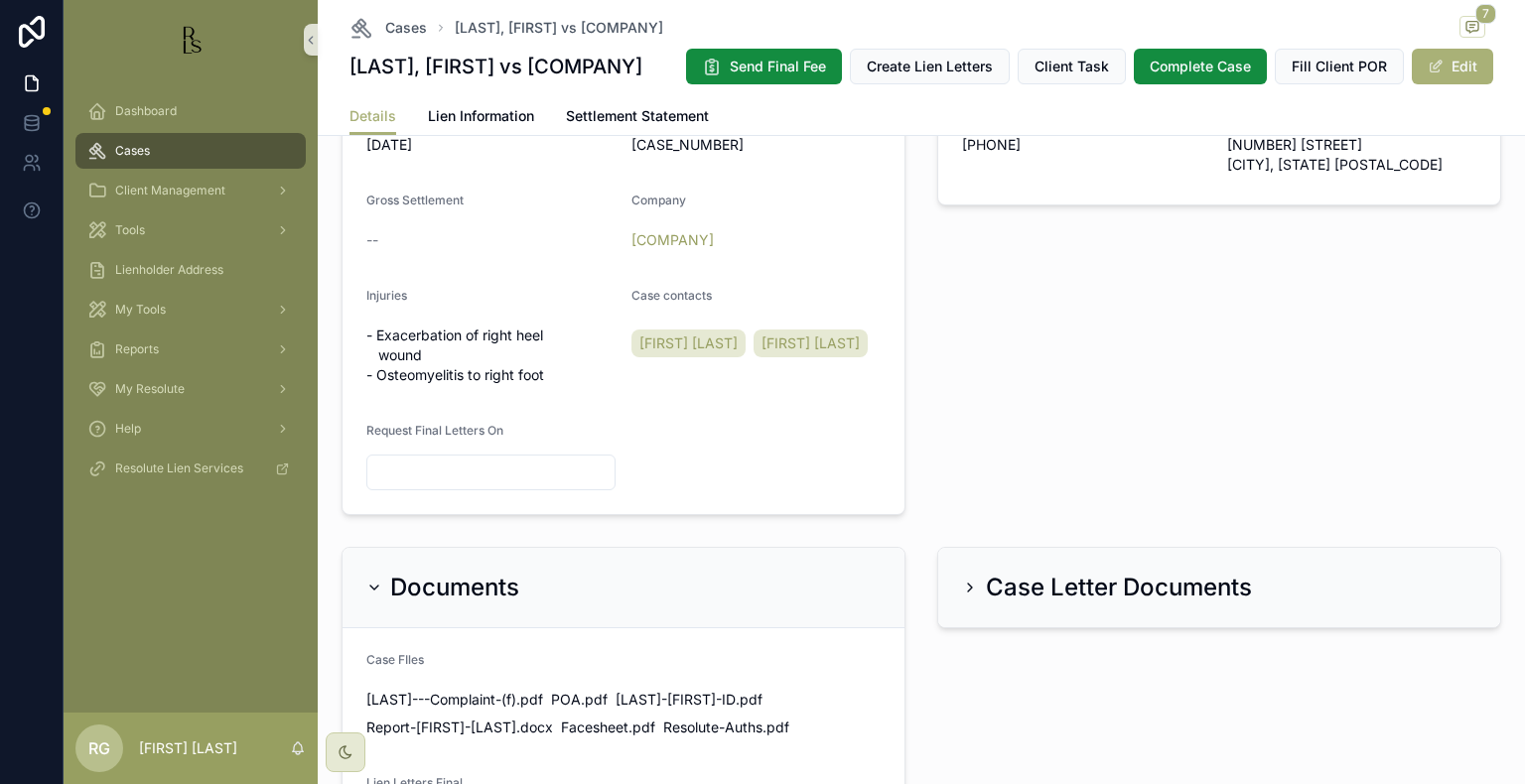 scroll, scrollTop: 794, scrollLeft: 0, axis: vertical 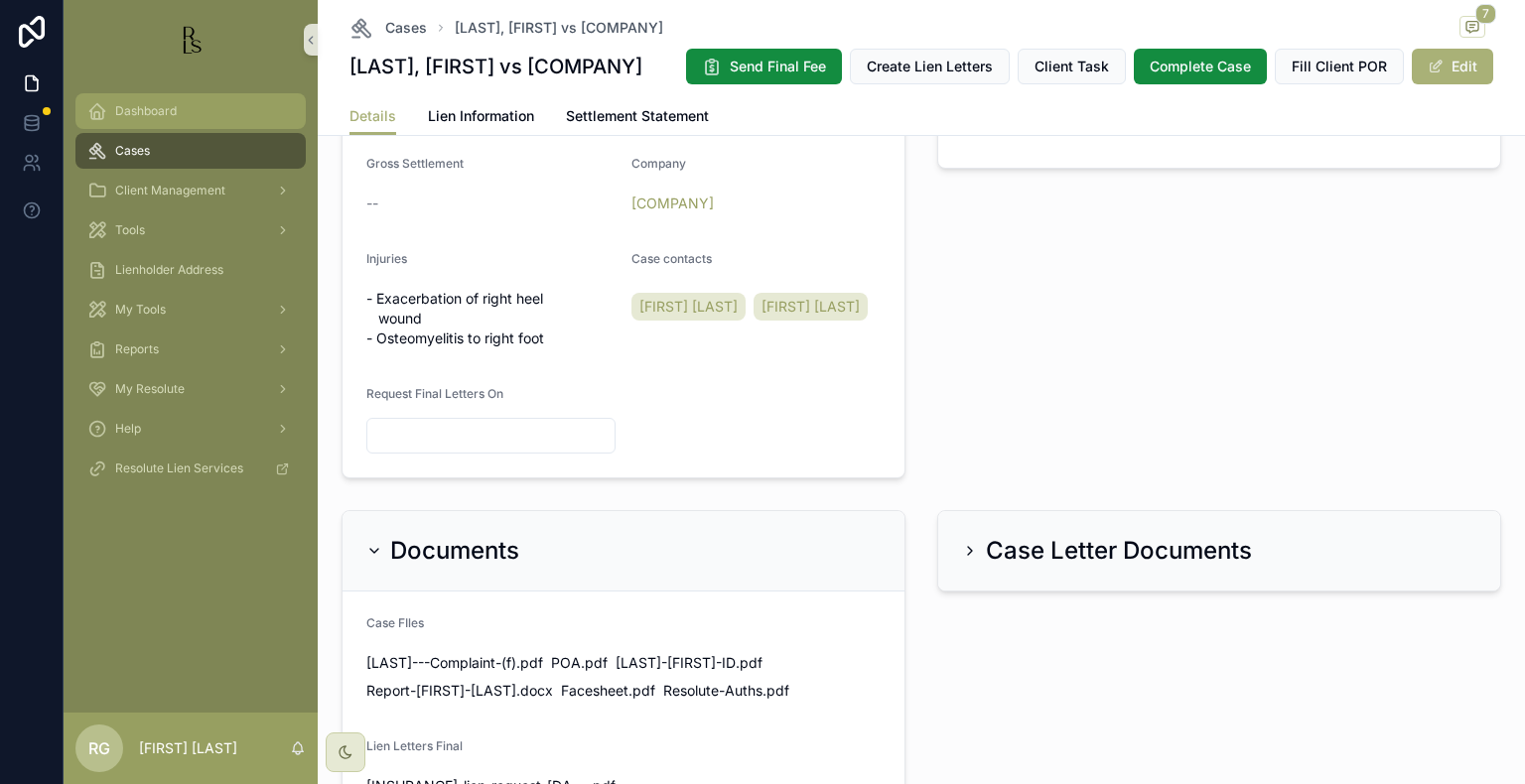 click on "Dashboard" at bounding box center (146, 111) 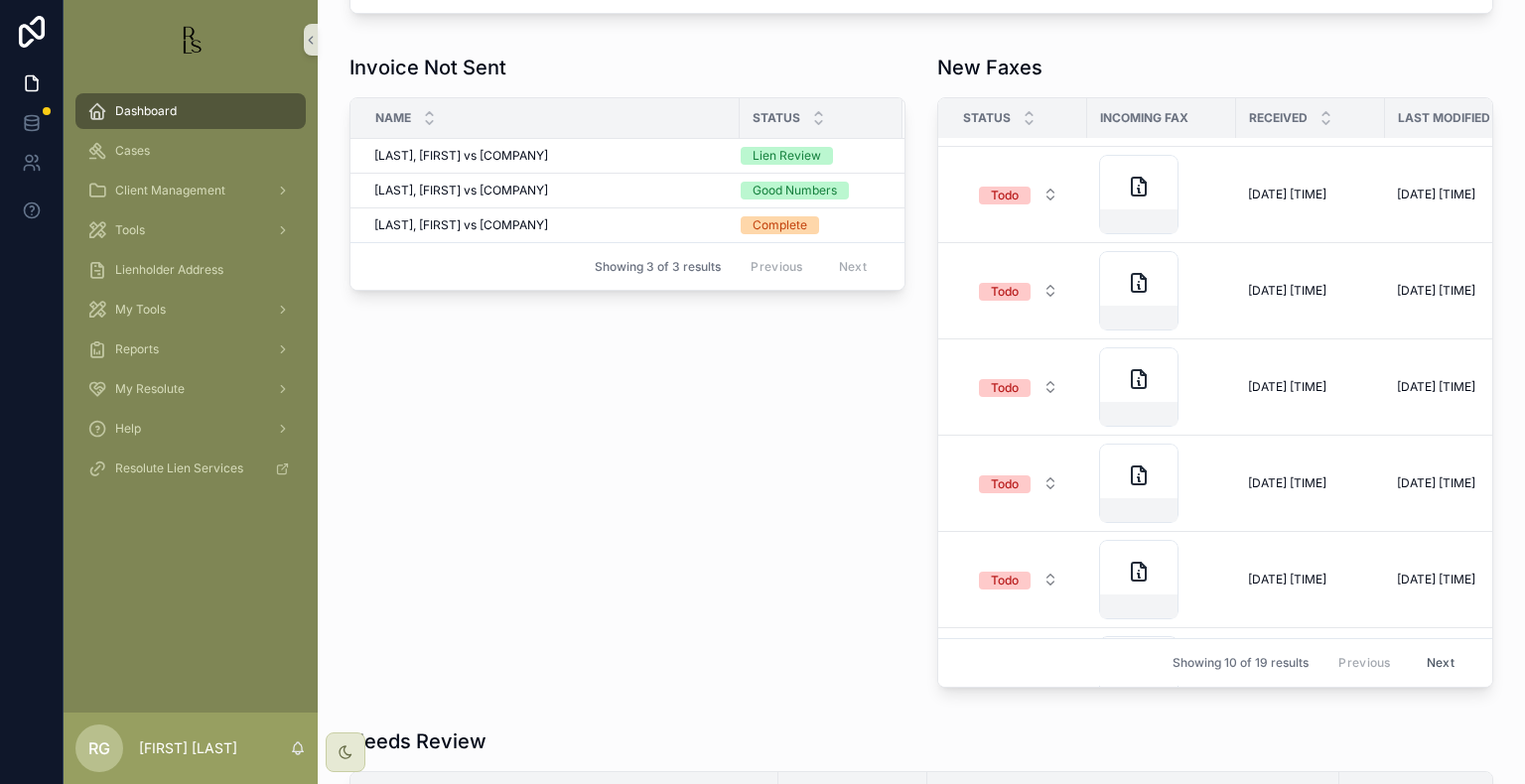 scroll, scrollTop: 473, scrollLeft: 0, axis: vertical 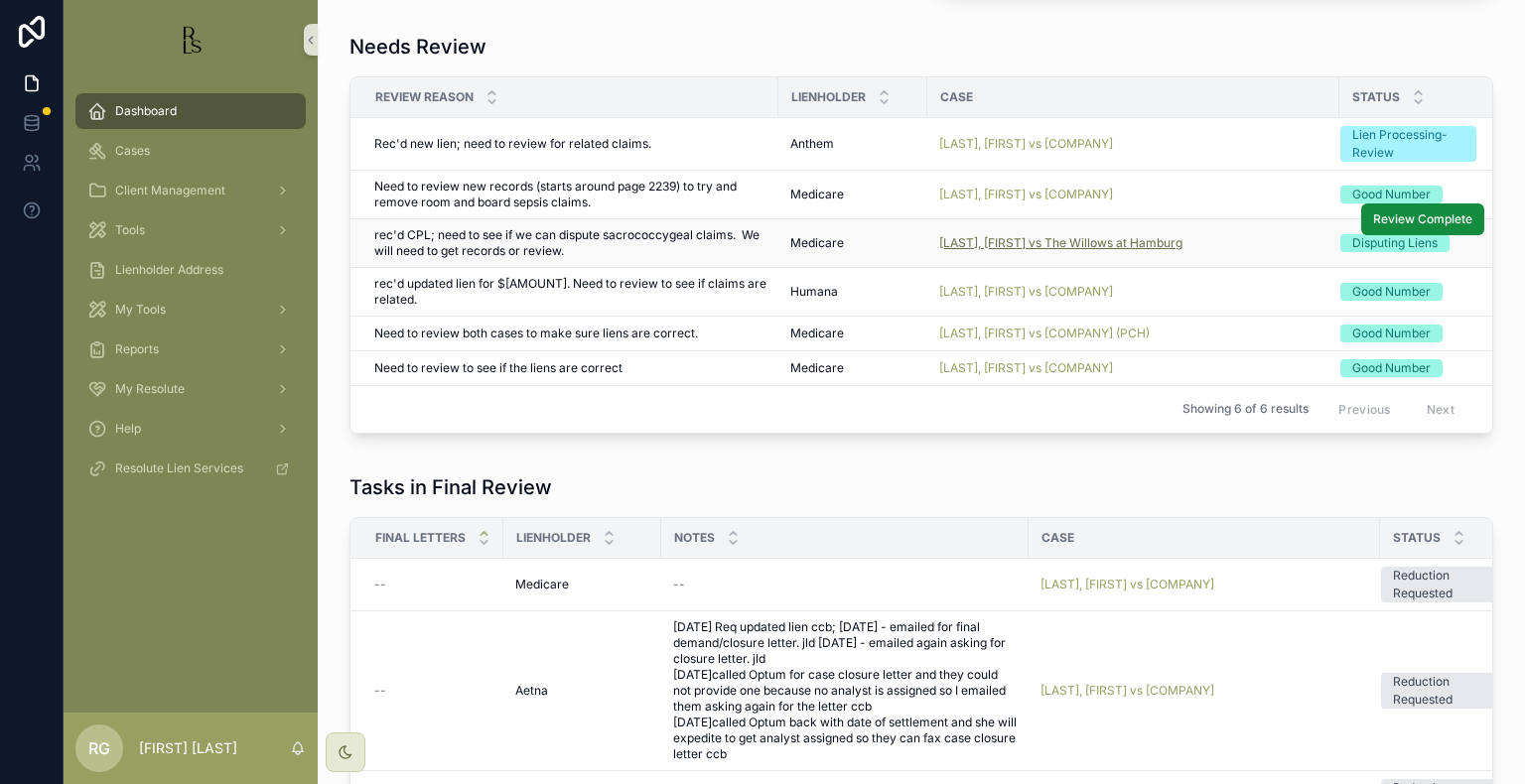 click on "[LAST], [FIRST] vs The Willows at Hamburg" at bounding box center [1060, 243] 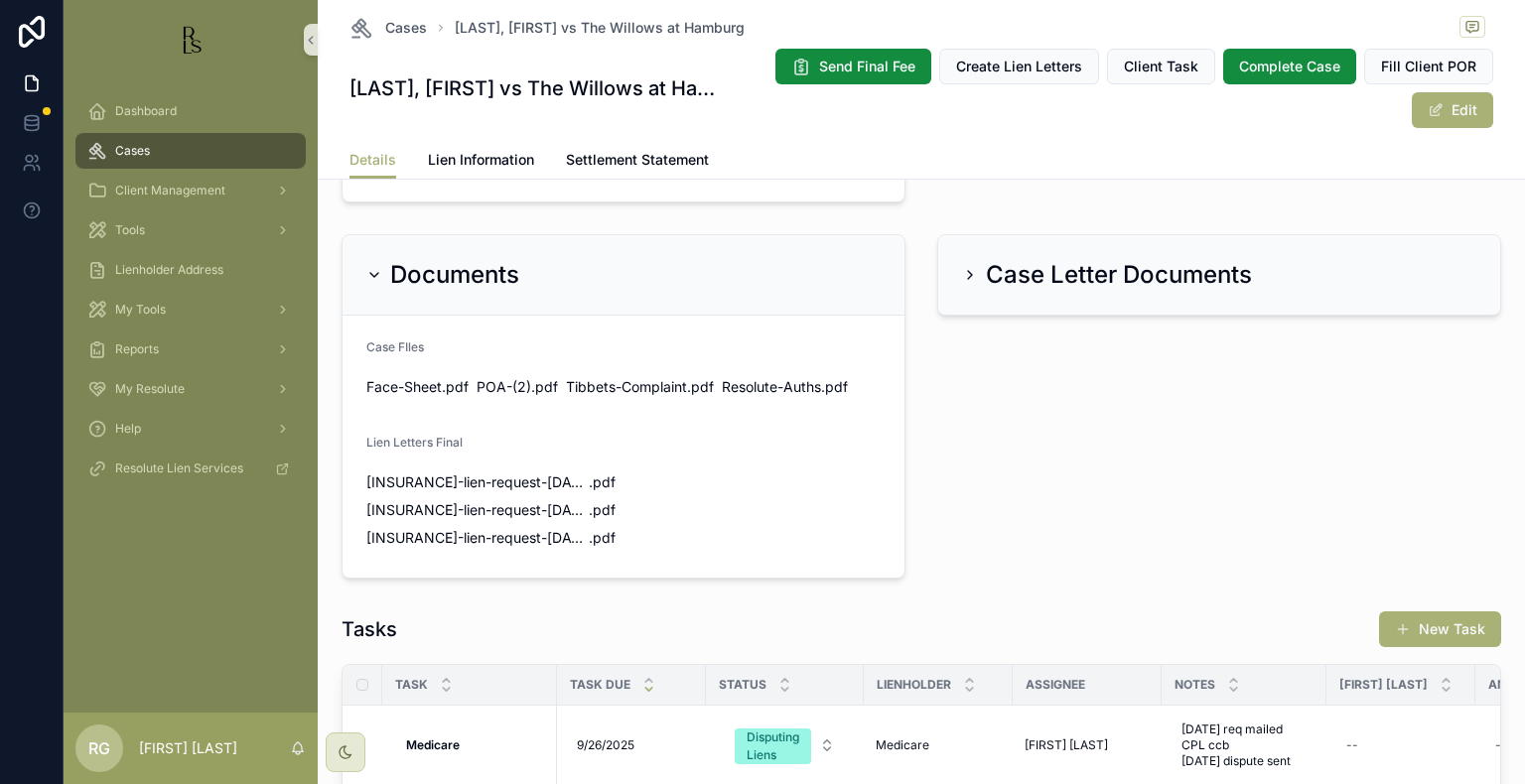 scroll, scrollTop: 1372, scrollLeft: 0, axis: vertical 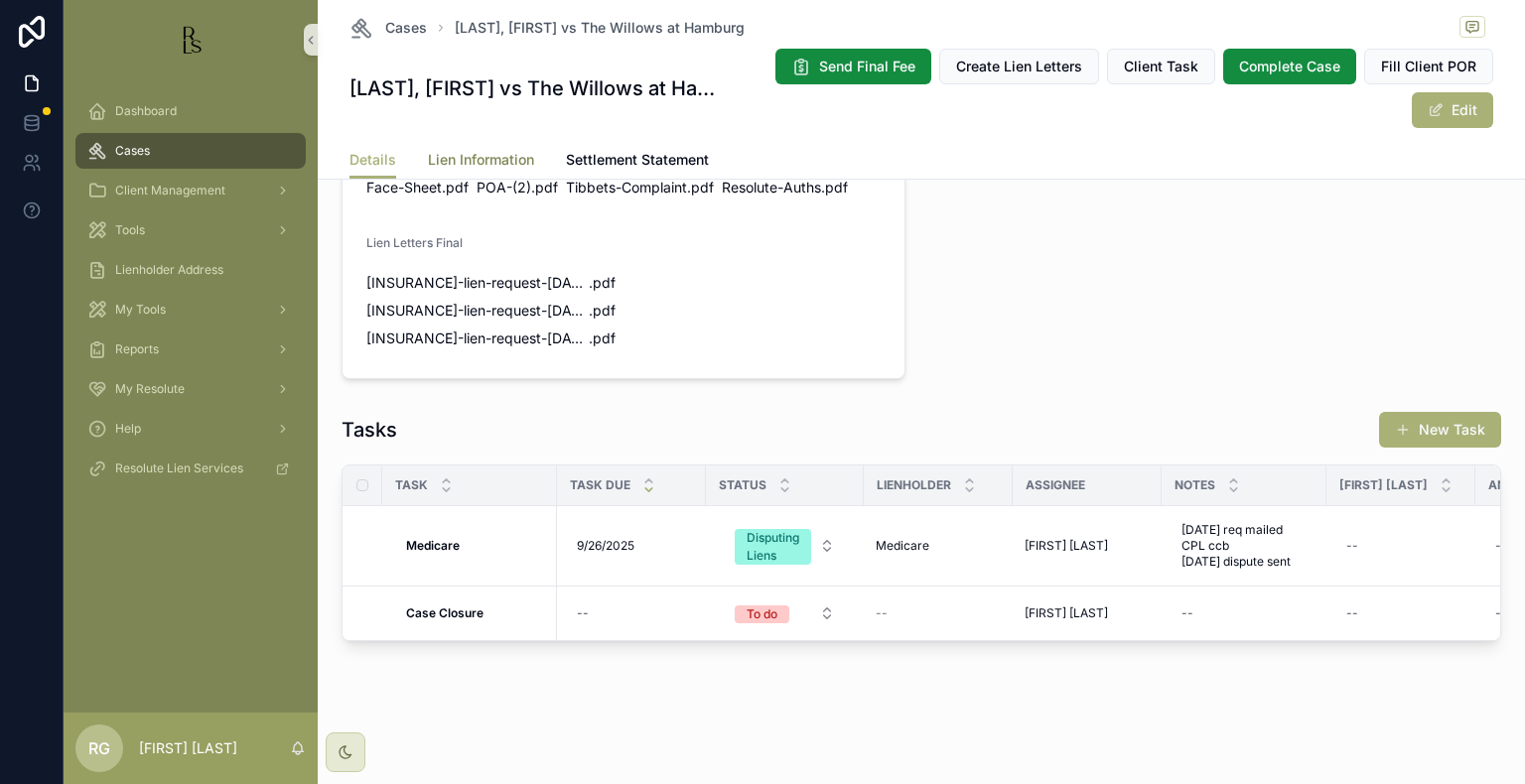 click on "Lien Information" at bounding box center (481, 160) 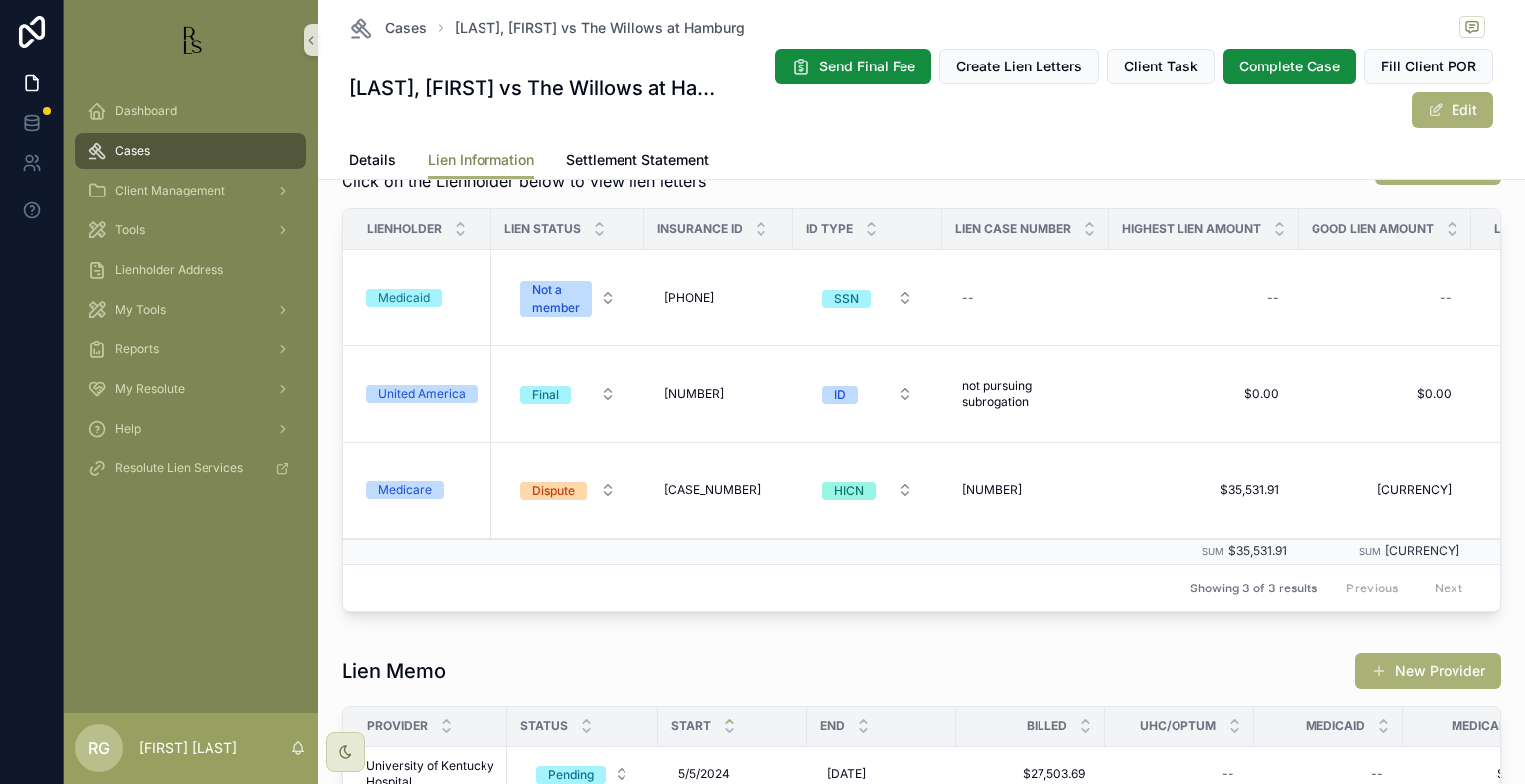 scroll, scrollTop: 289, scrollLeft: 0, axis: vertical 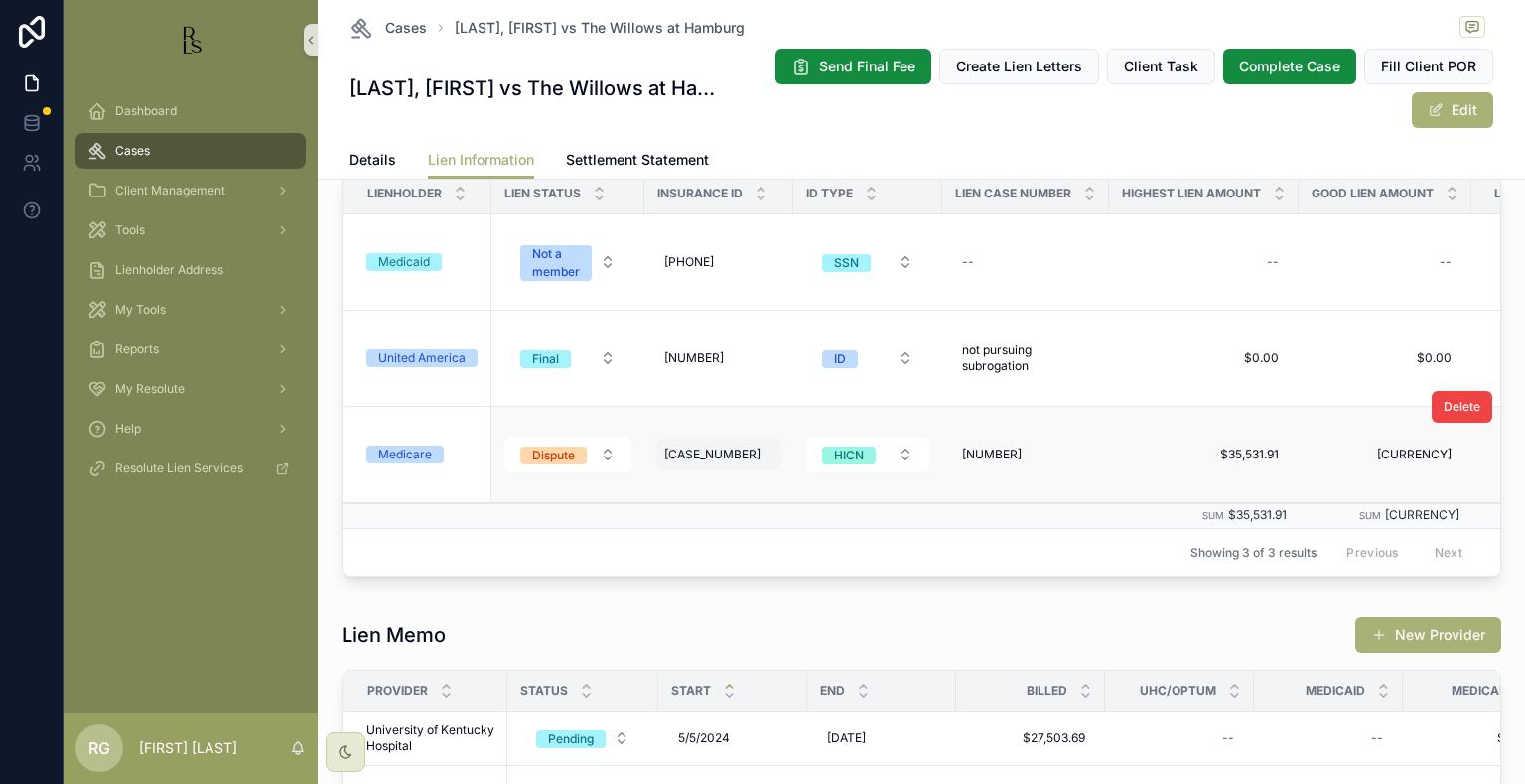 click on "[CASE_NUMBER] [CASE_NUMBER]" at bounding box center (719, 455) 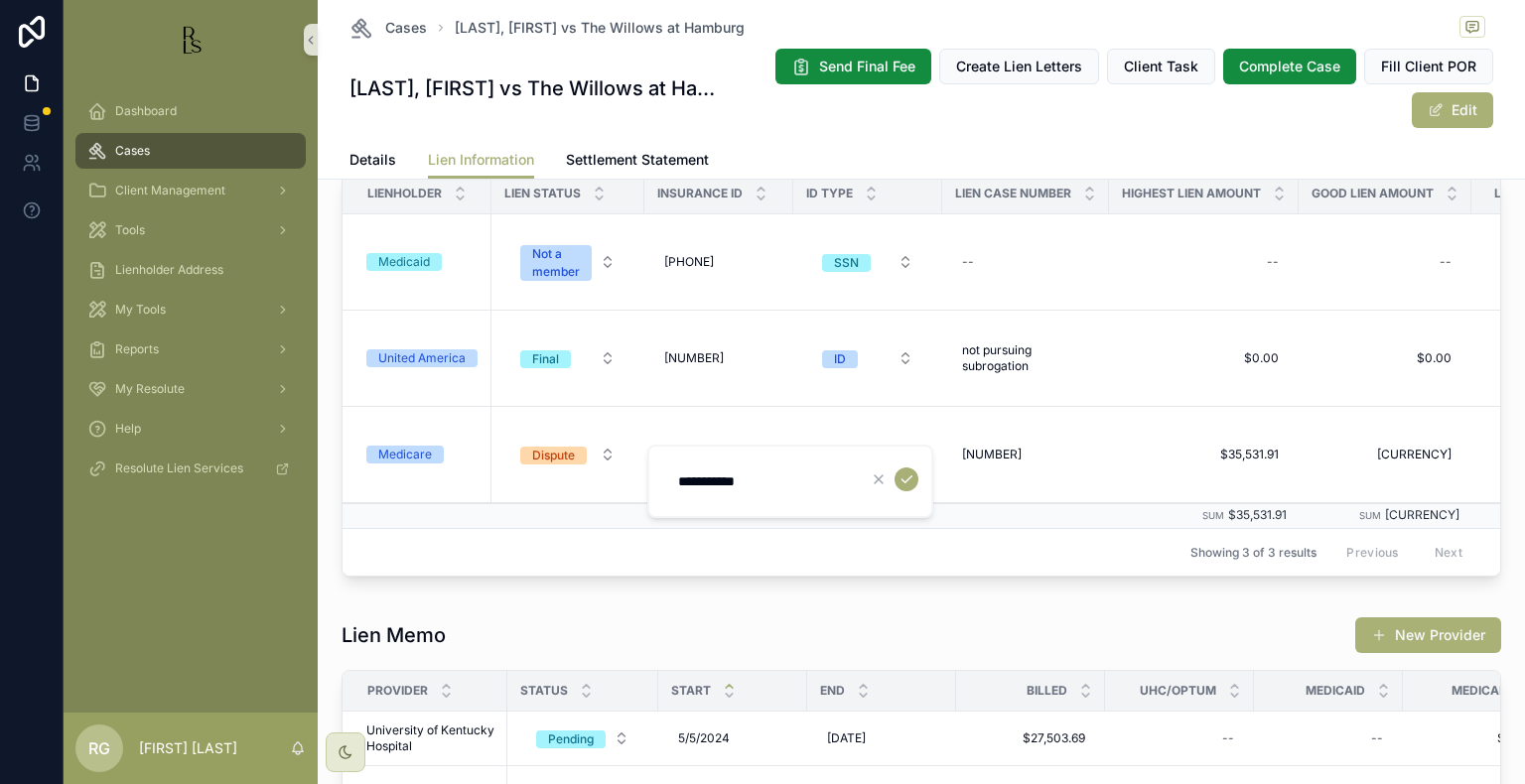 drag, startPoint x: 794, startPoint y: 474, endPoint x: 675, endPoint y: 473, distance: 119.004202 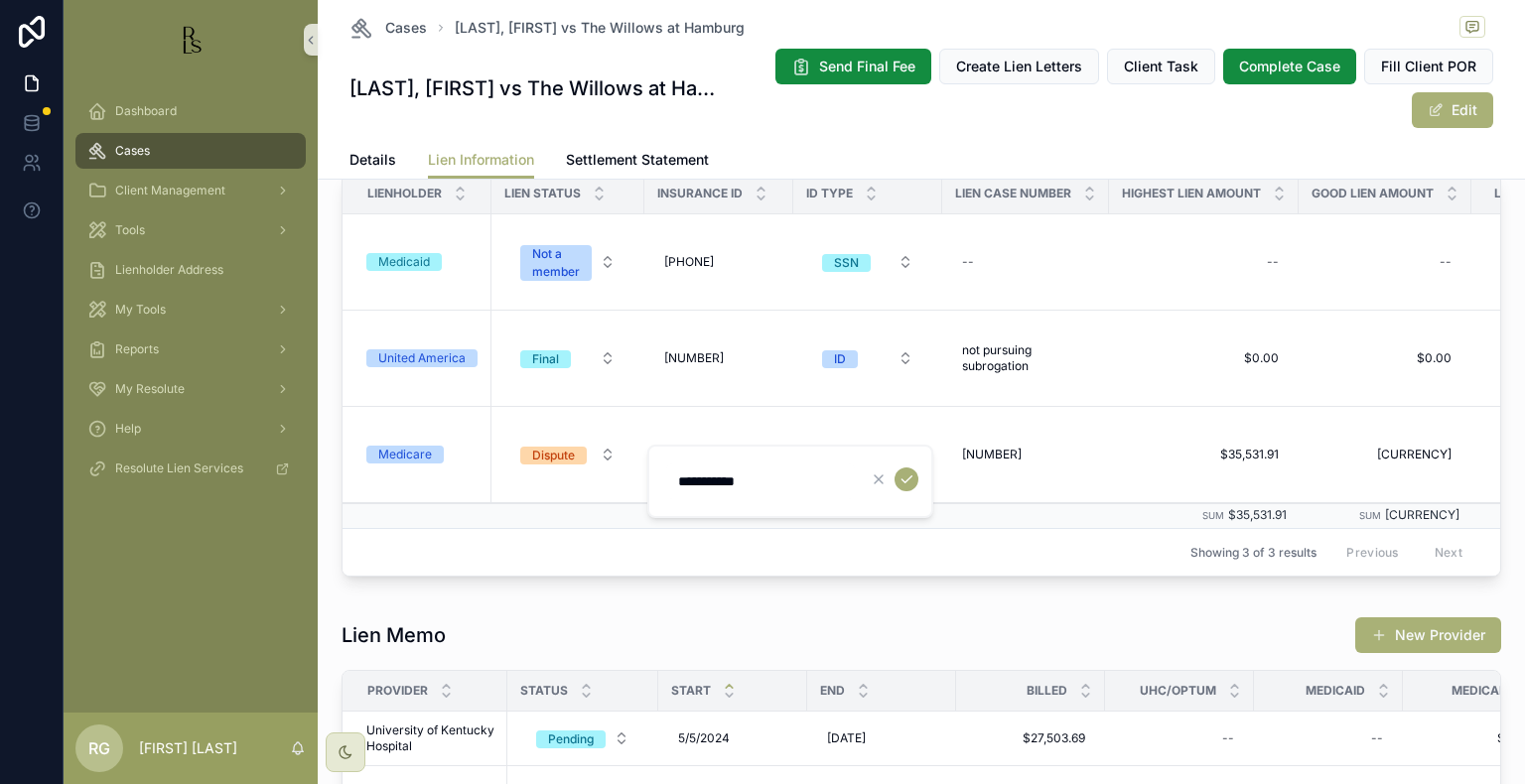 click on "Showing 3 of 3 results Previous Next" at bounding box center (921, 552) 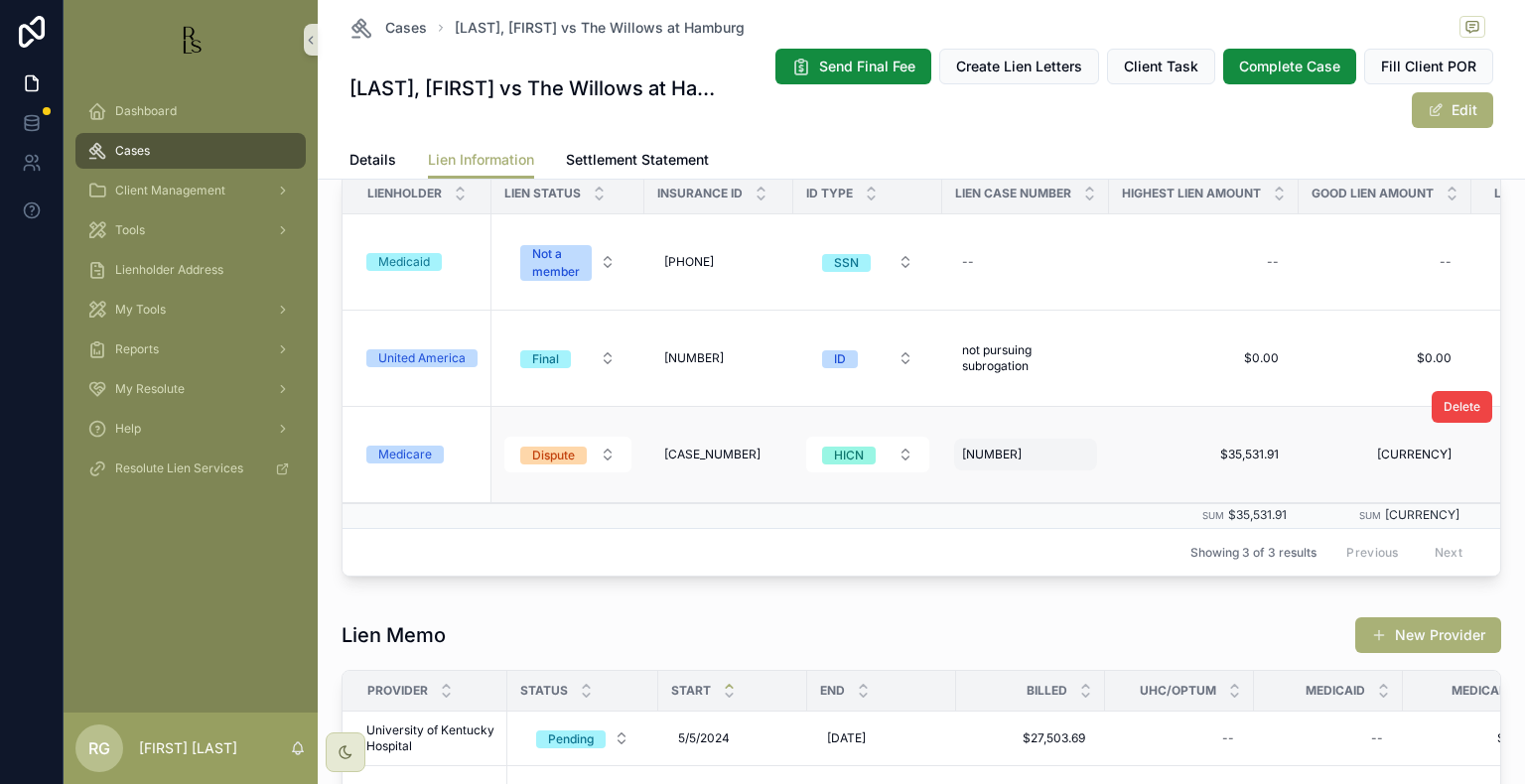 click on "[NUMBER]" at bounding box center [992, 455] 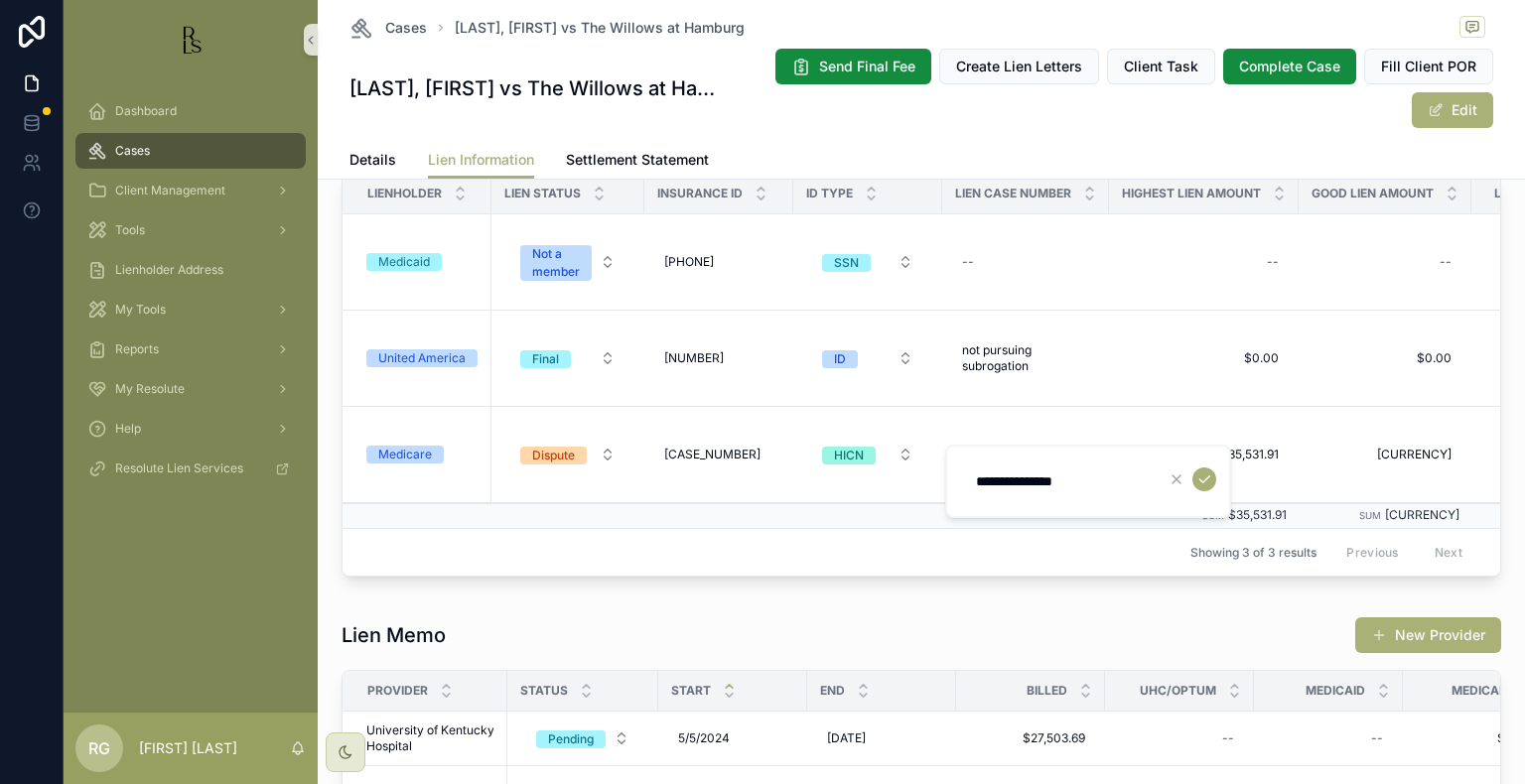 drag, startPoint x: 1117, startPoint y: 483, endPoint x: 965, endPoint y: 501, distance: 153.06208 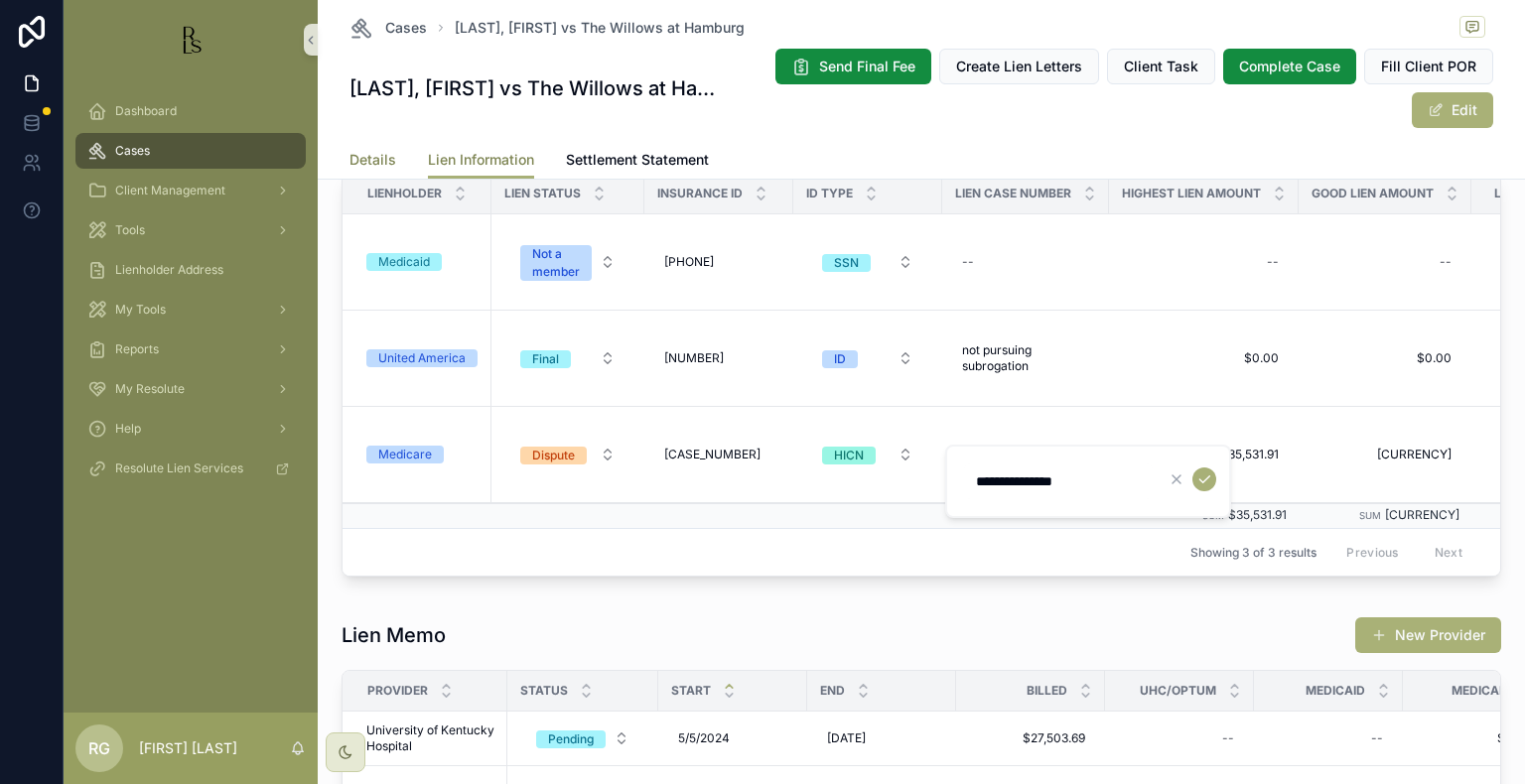 click on "Details" at bounding box center [372, 160] 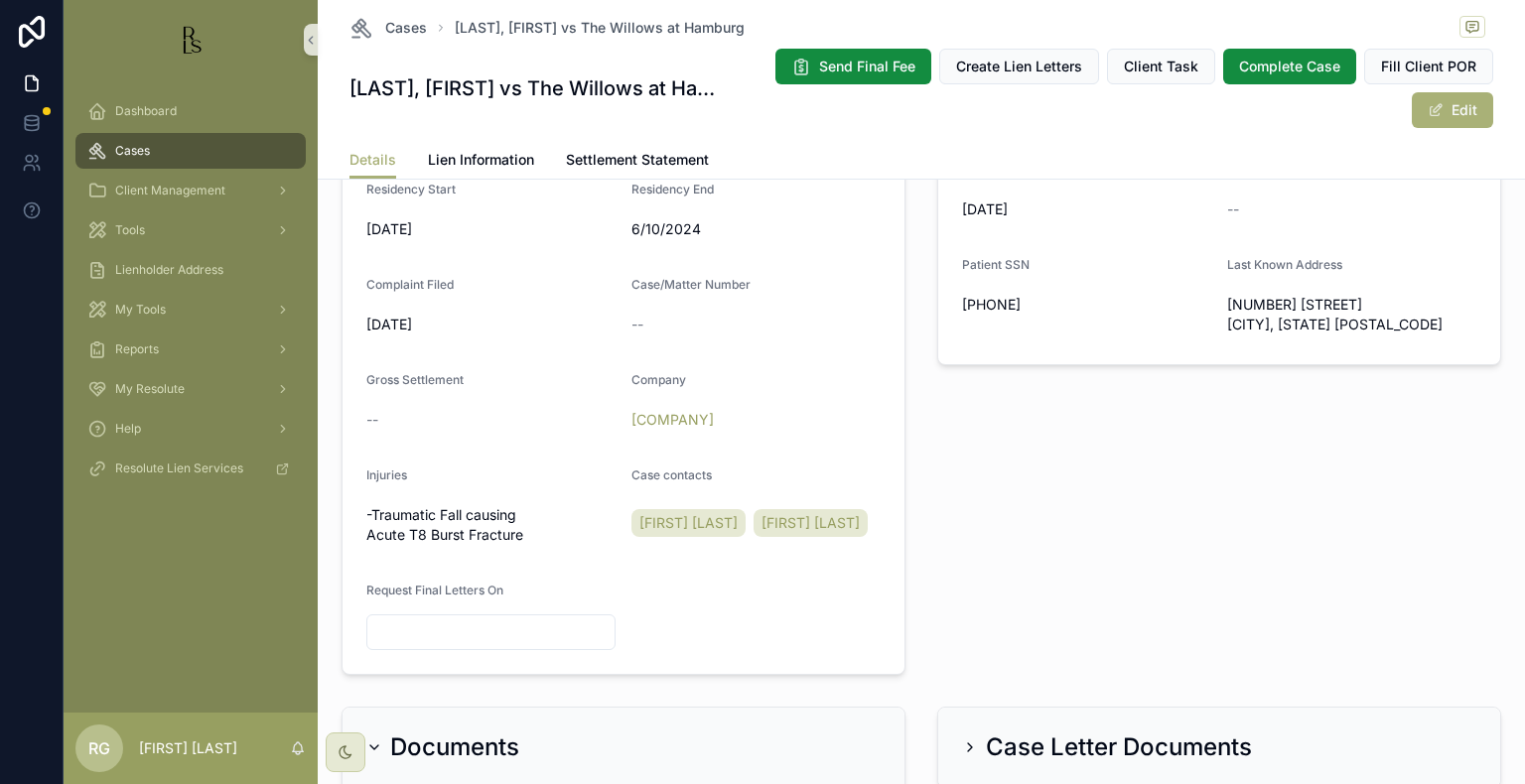 scroll, scrollTop: 595, scrollLeft: 0, axis: vertical 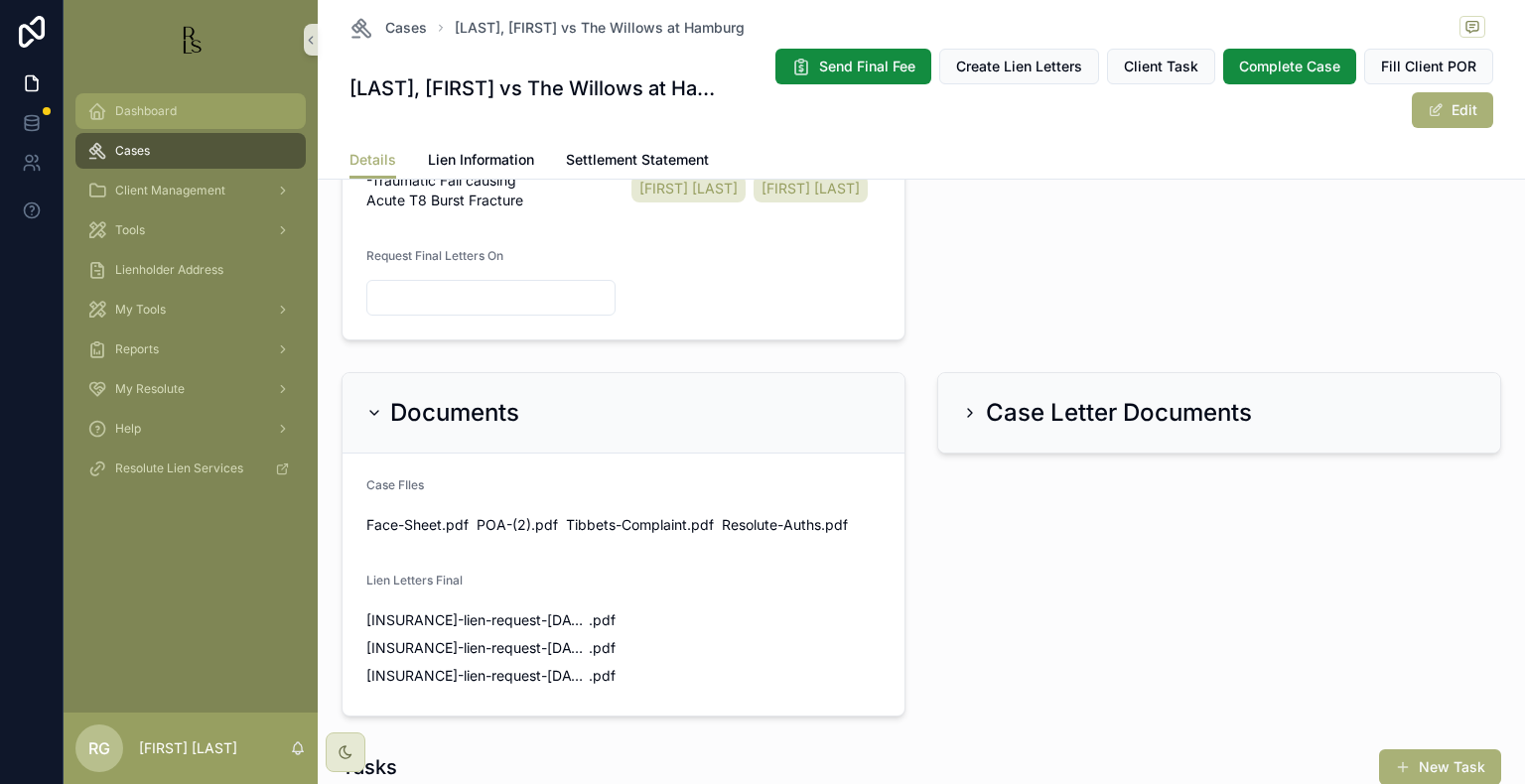click on "Dashboard" at bounding box center [191, 111] 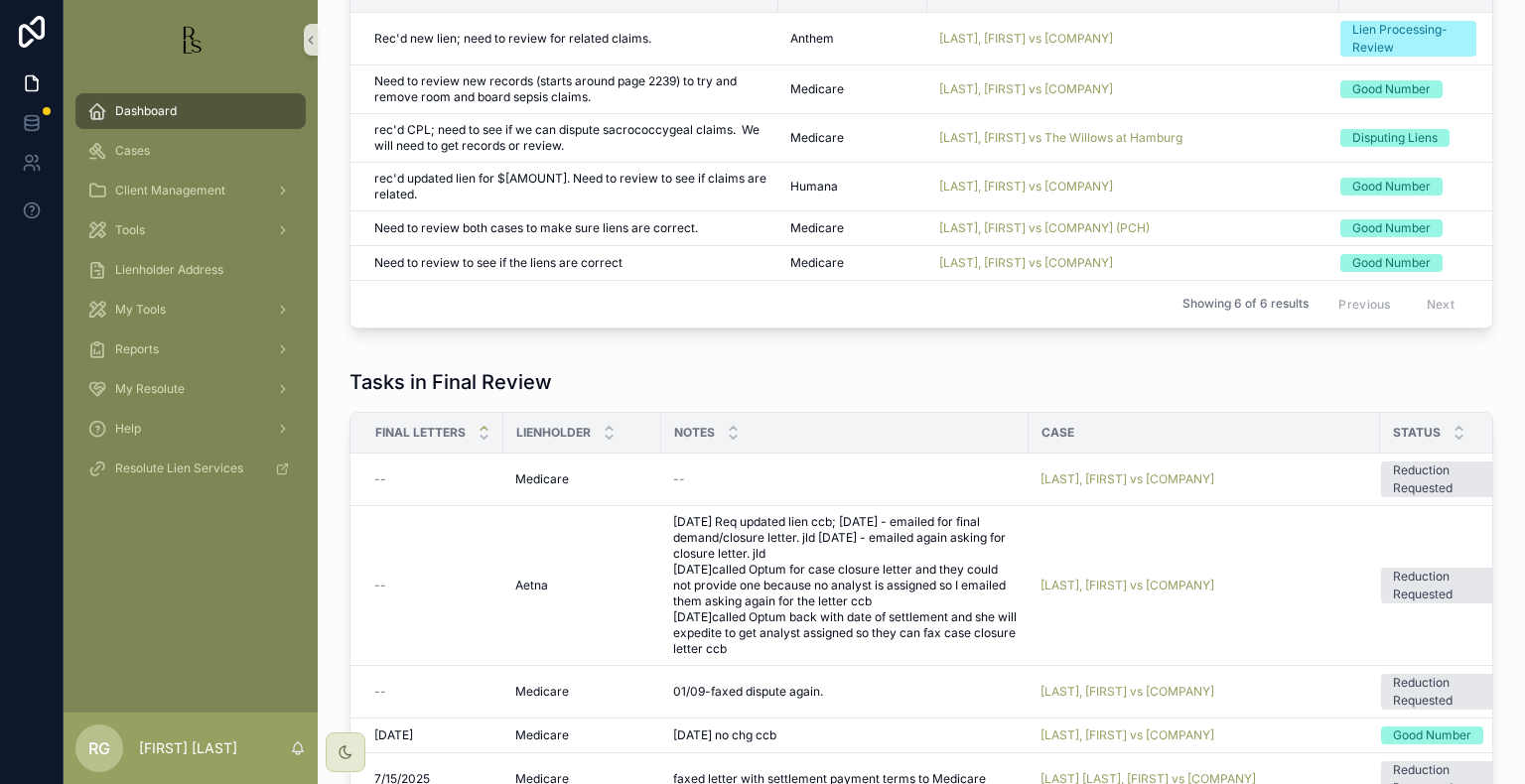 scroll, scrollTop: 1571, scrollLeft: 0, axis: vertical 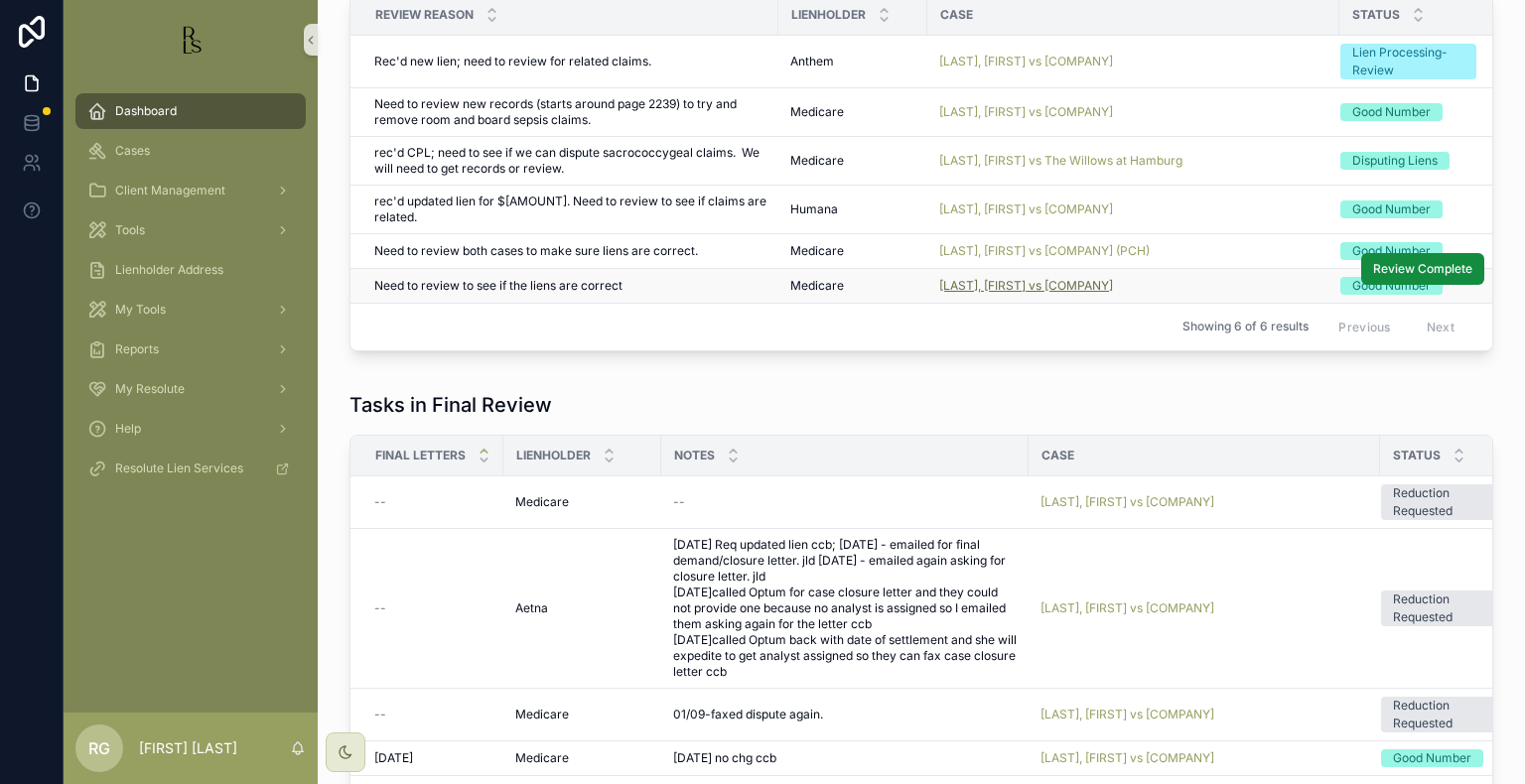 click on "[LAST], [FIRST] vs [COMPANY]" at bounding box center [1026, 286] 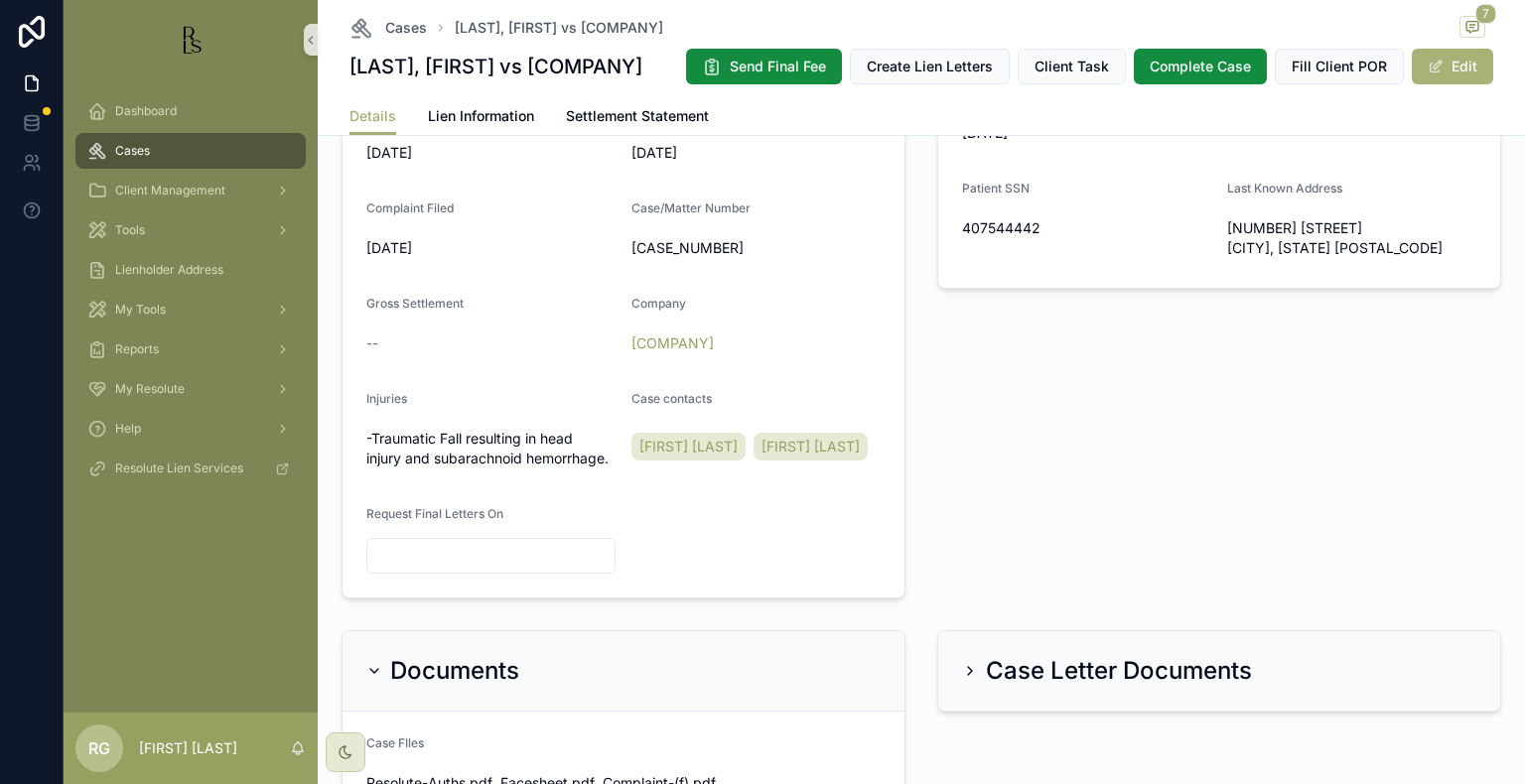 scroll, scrollTop: 695, scrollLeft: 0, axis: vertical 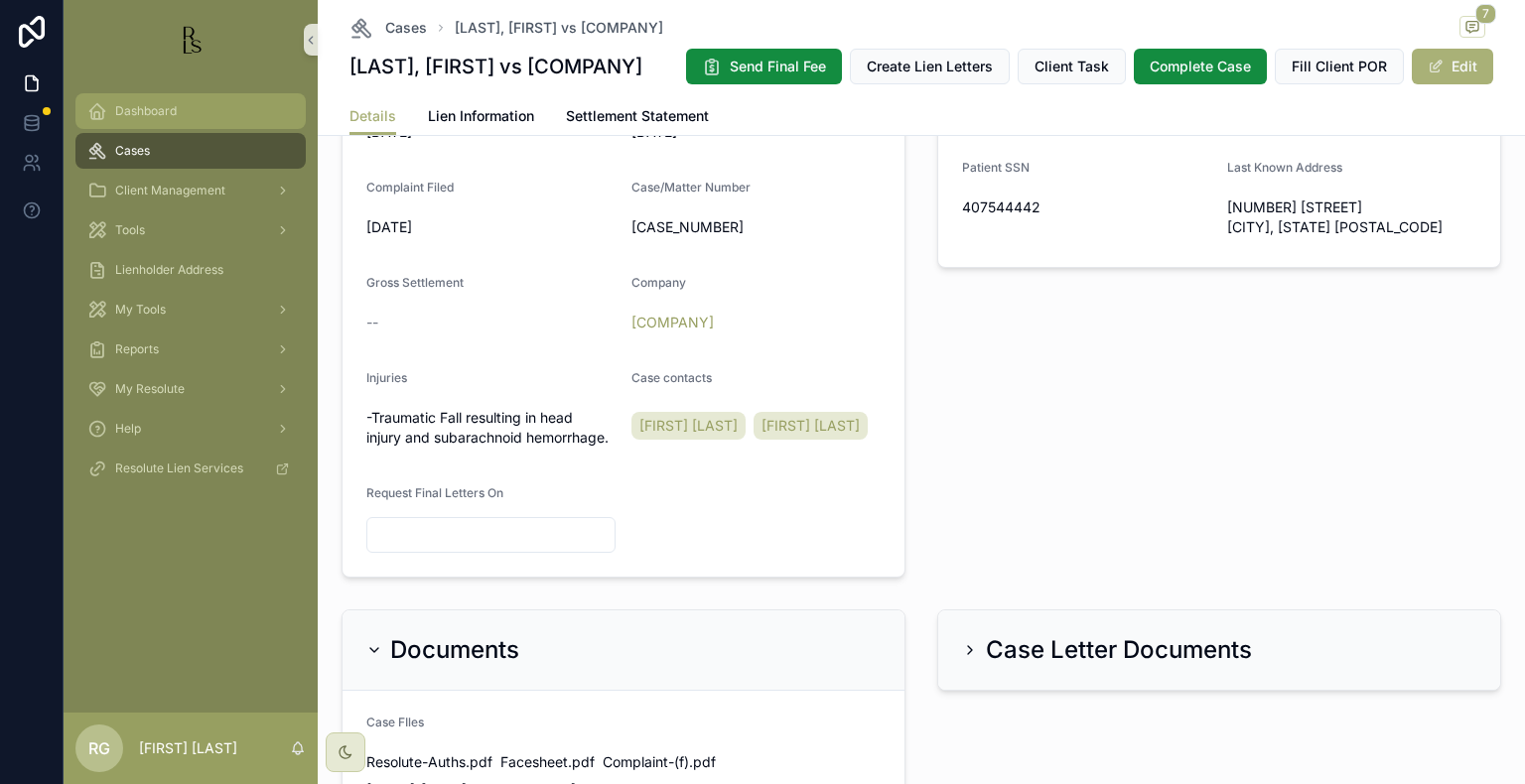 click on "Dashboard" at bounding box center (146, 111) 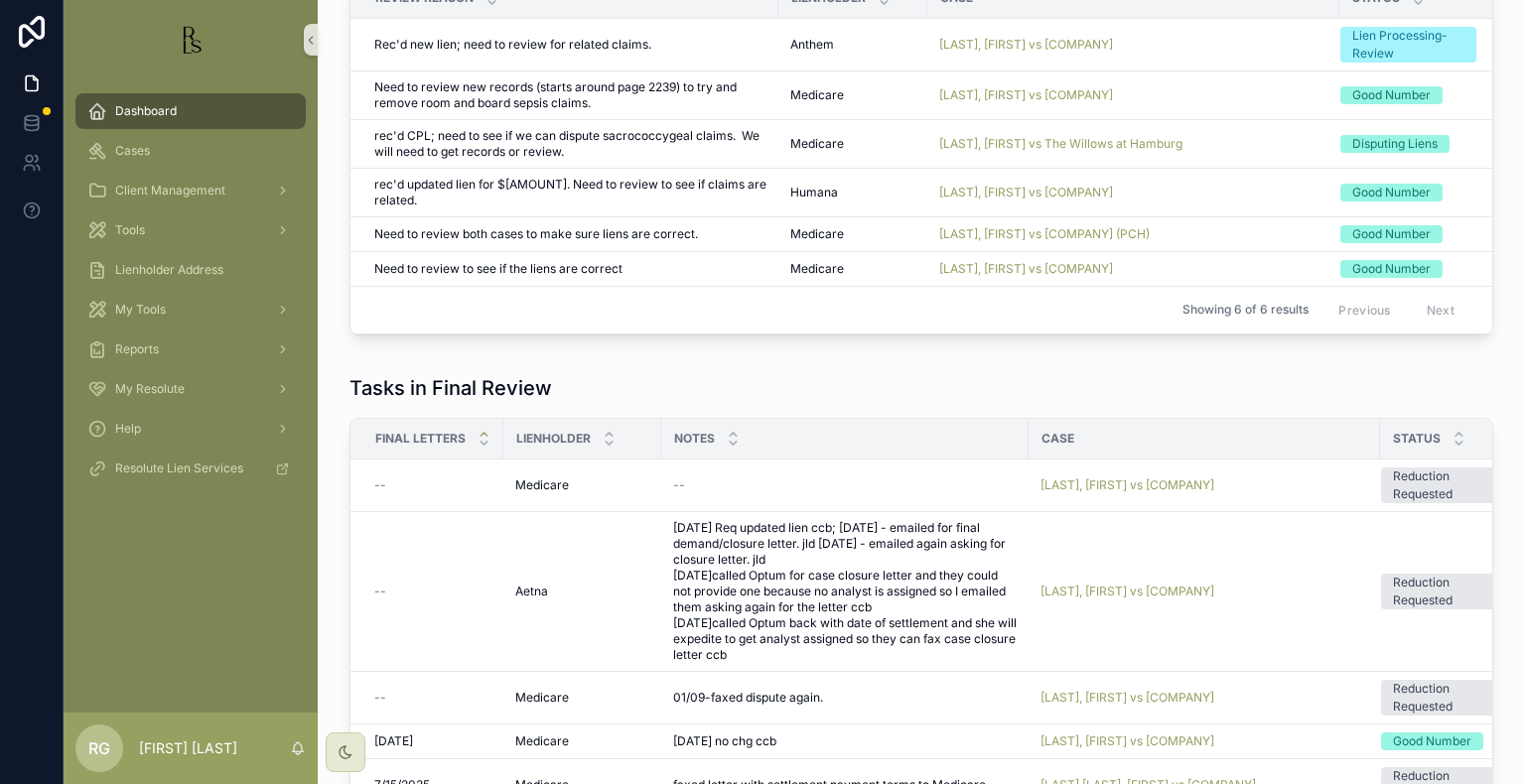 scroll, scrollTop: 1489, scrollLeft: 0, axis: vertical 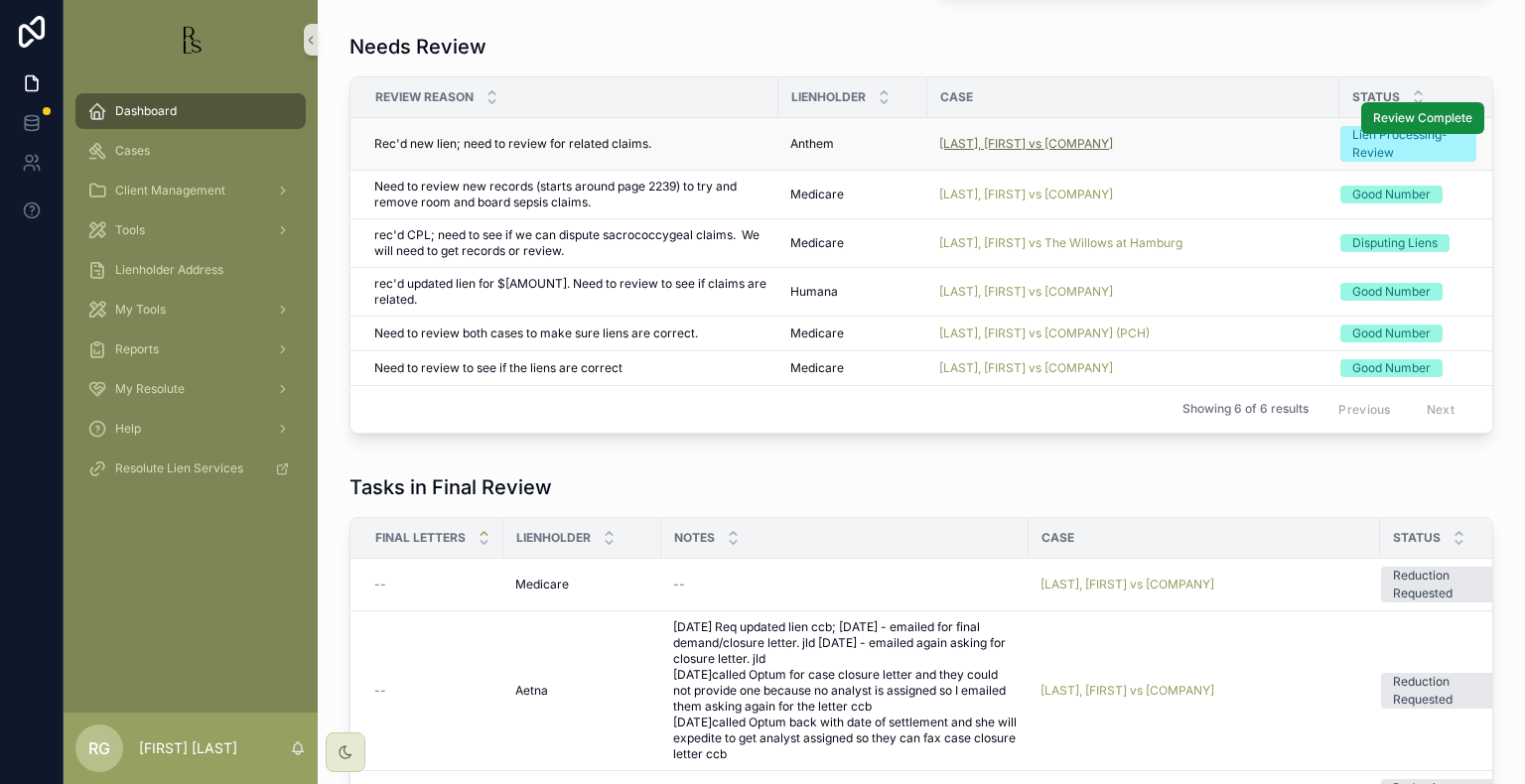 click on "[LAST], [FIRST] vs [COMPANY]" at bounding box center [1026, 144] 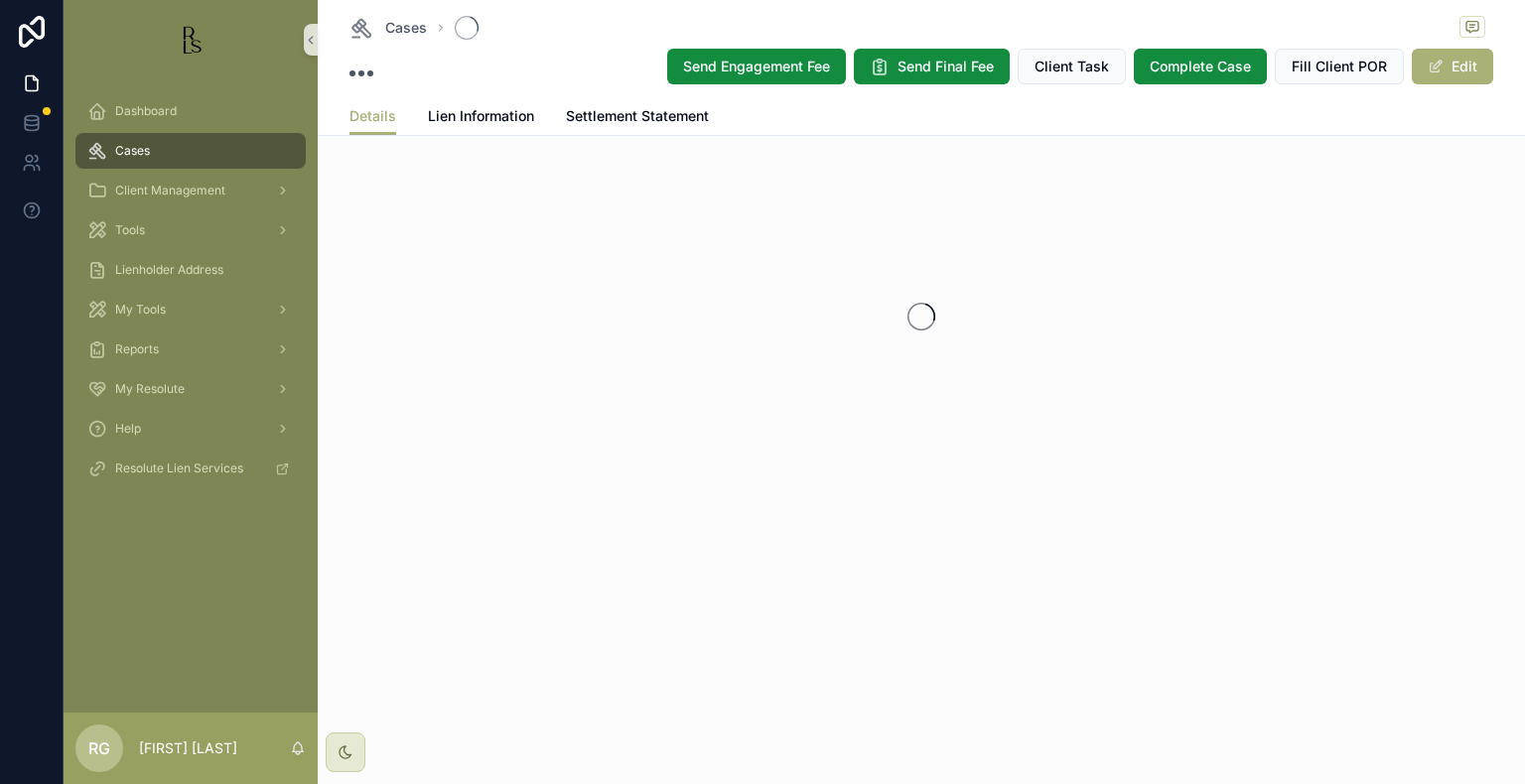 scroll, scrollTop: 0, scrollLeft: 0, axis: both 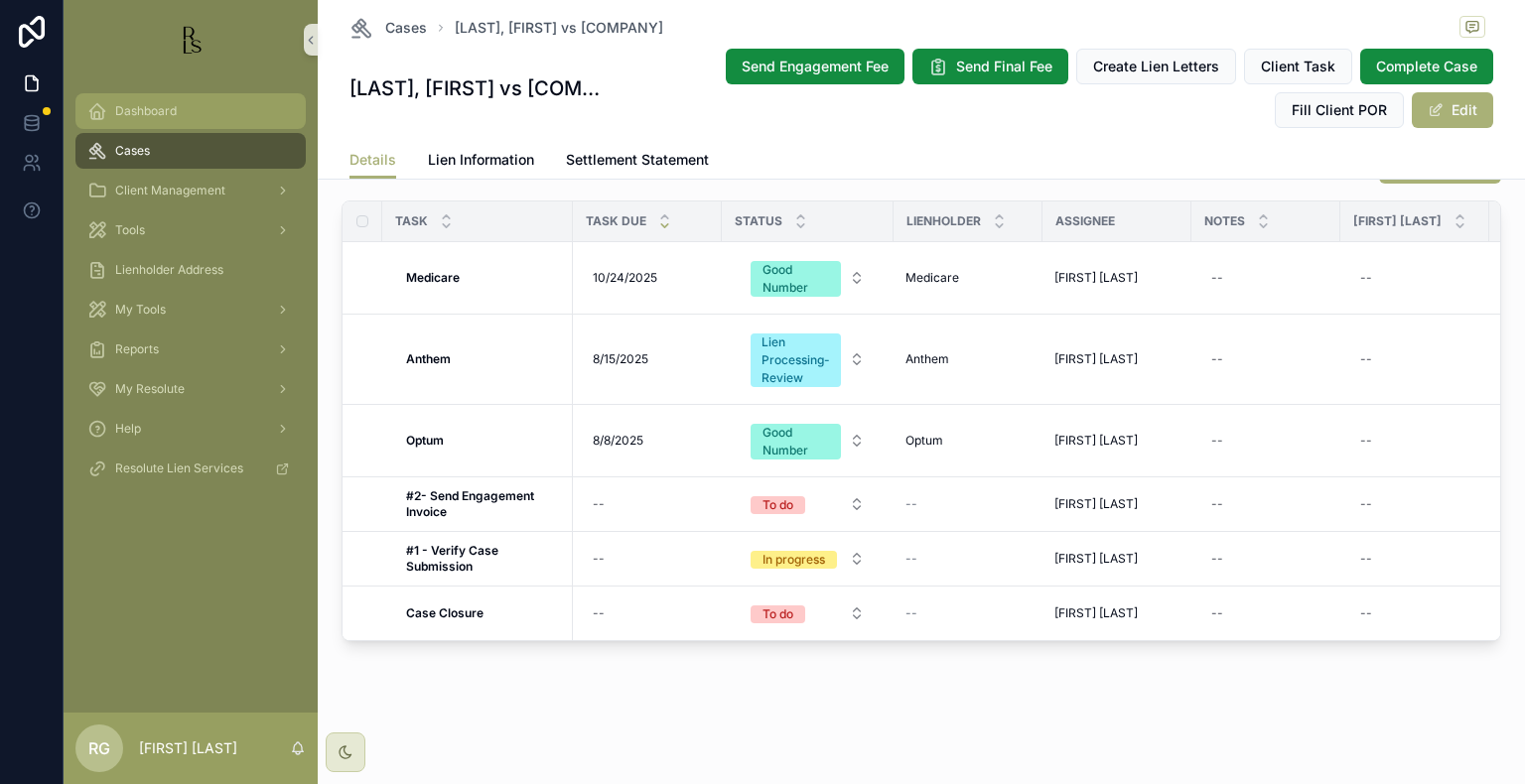 click on "Dashboard" at bounding box center (191, 111) 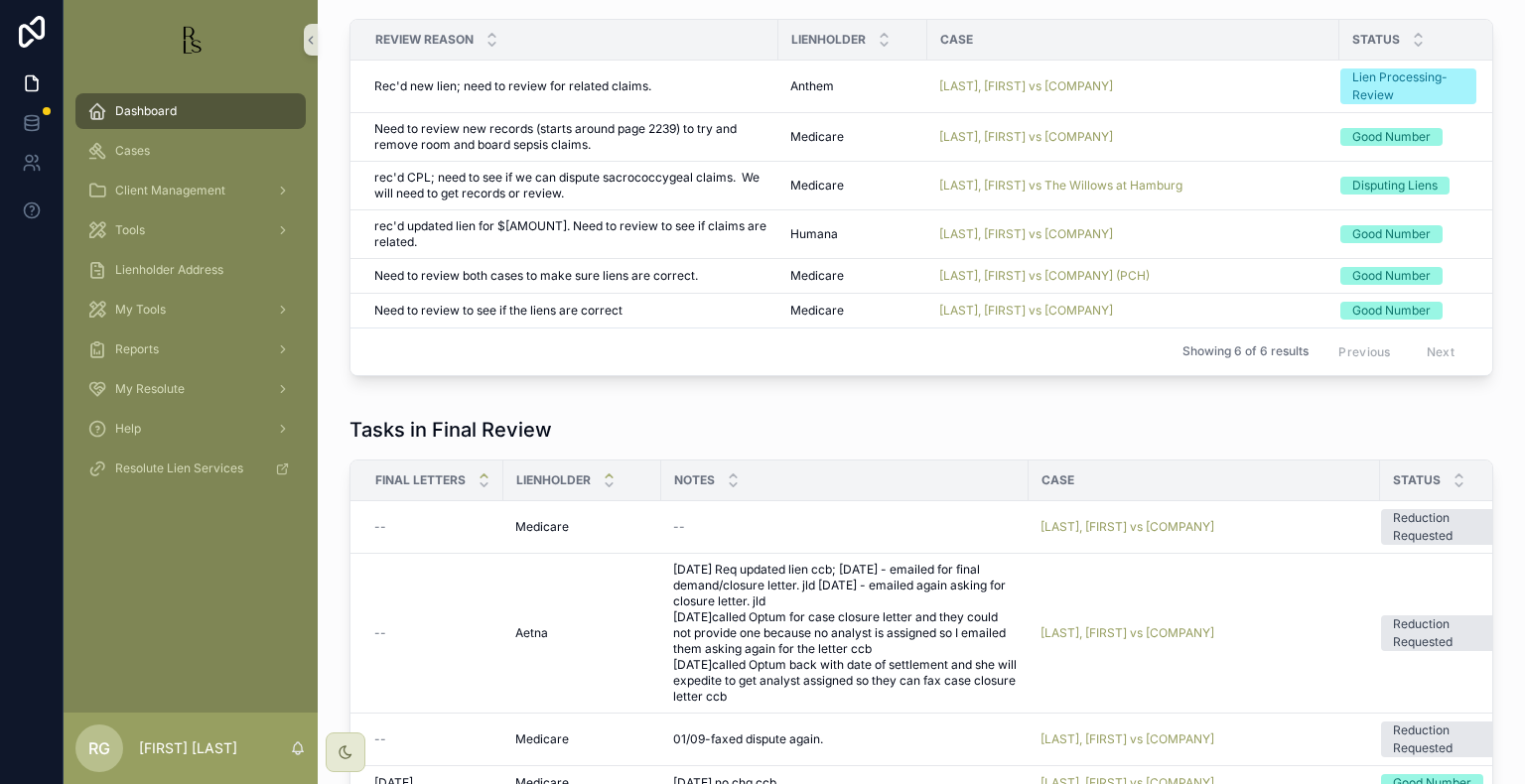 scroll, scrollTop: 1389, scrollLeft: 0, axis: vertical 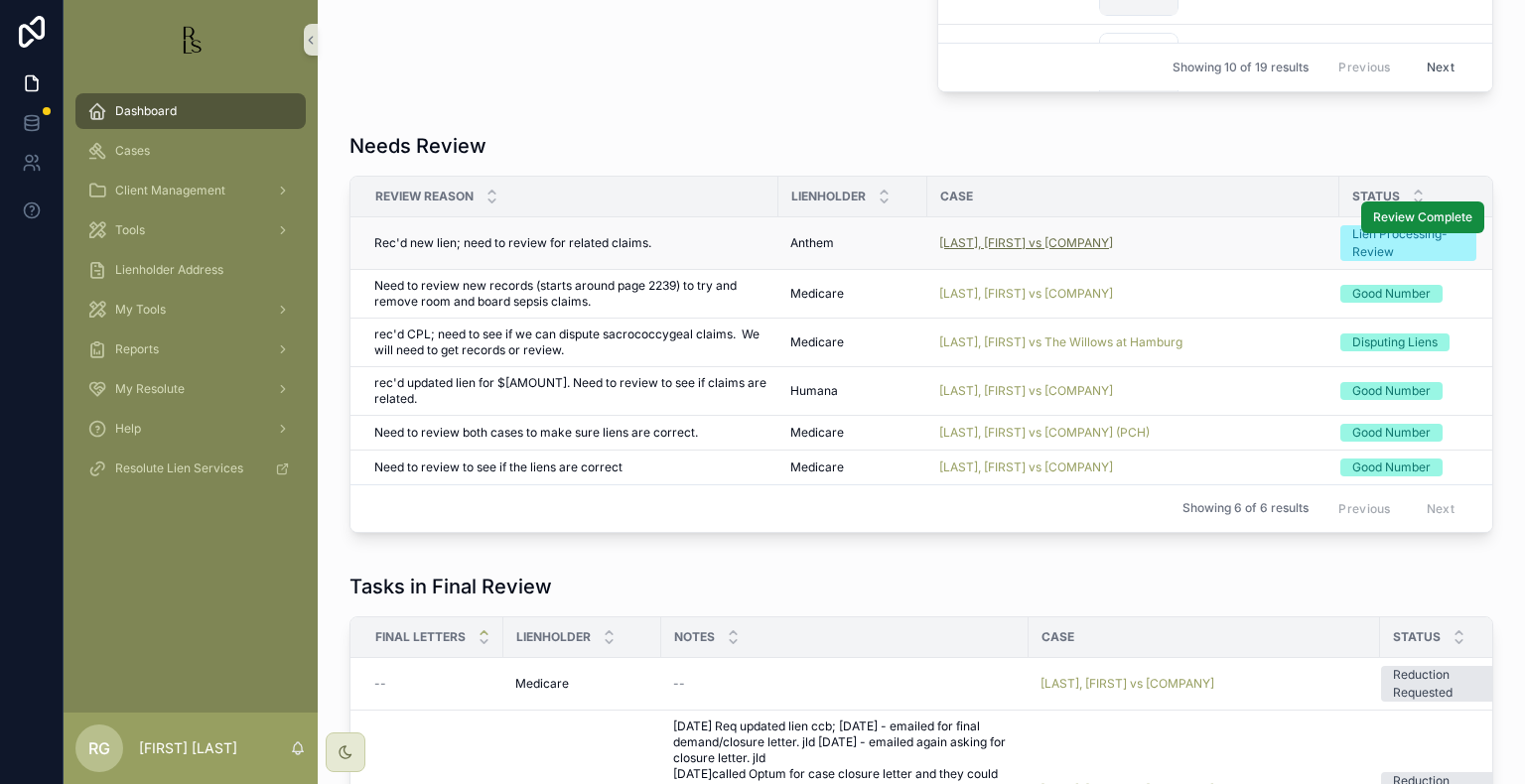 click on "[LAST], [FIRST] vs [COMPANY]" at bounding box center (1026, 243) 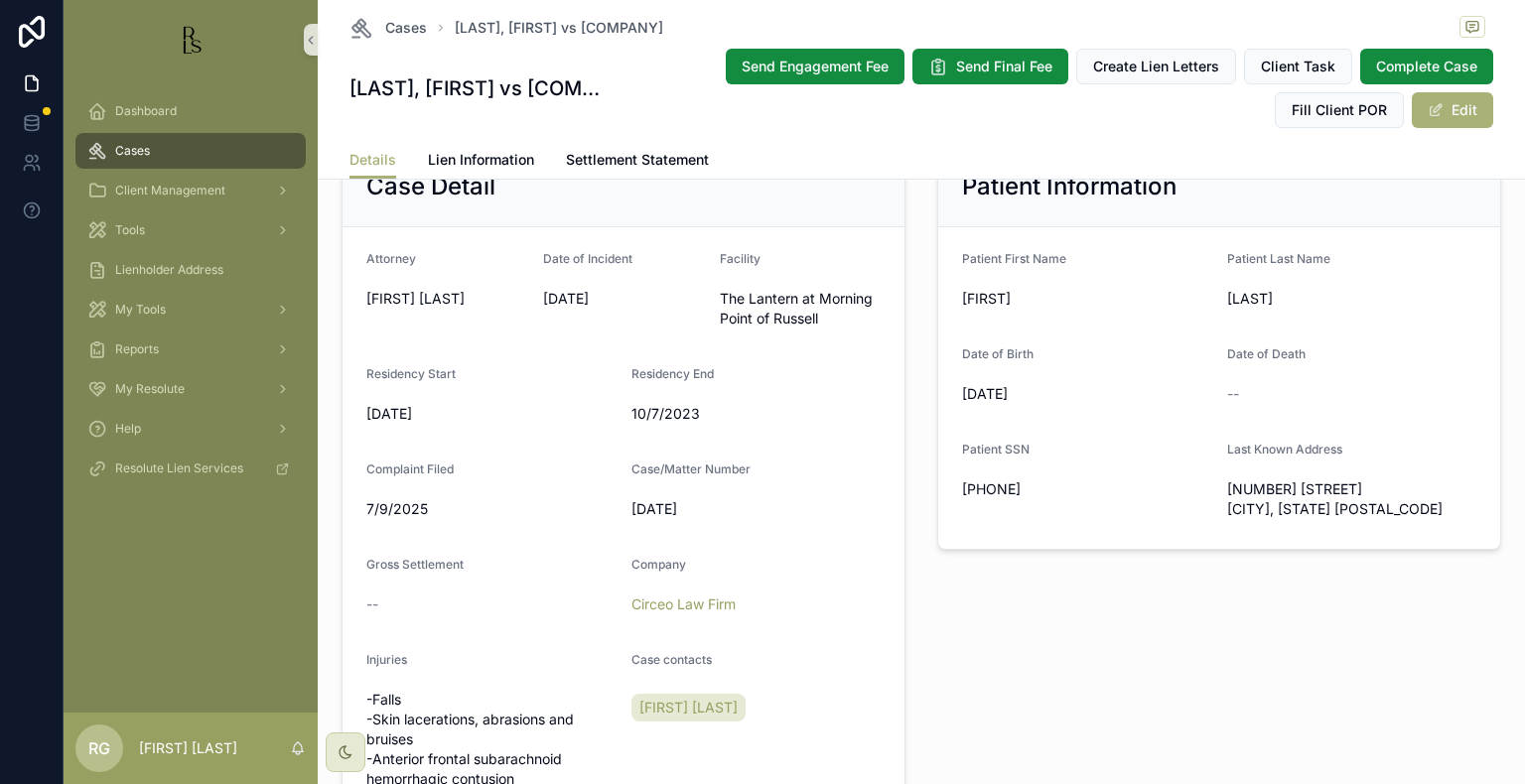 scroll, scrollTop: 496, scrollLeft: 0, axis: vertical 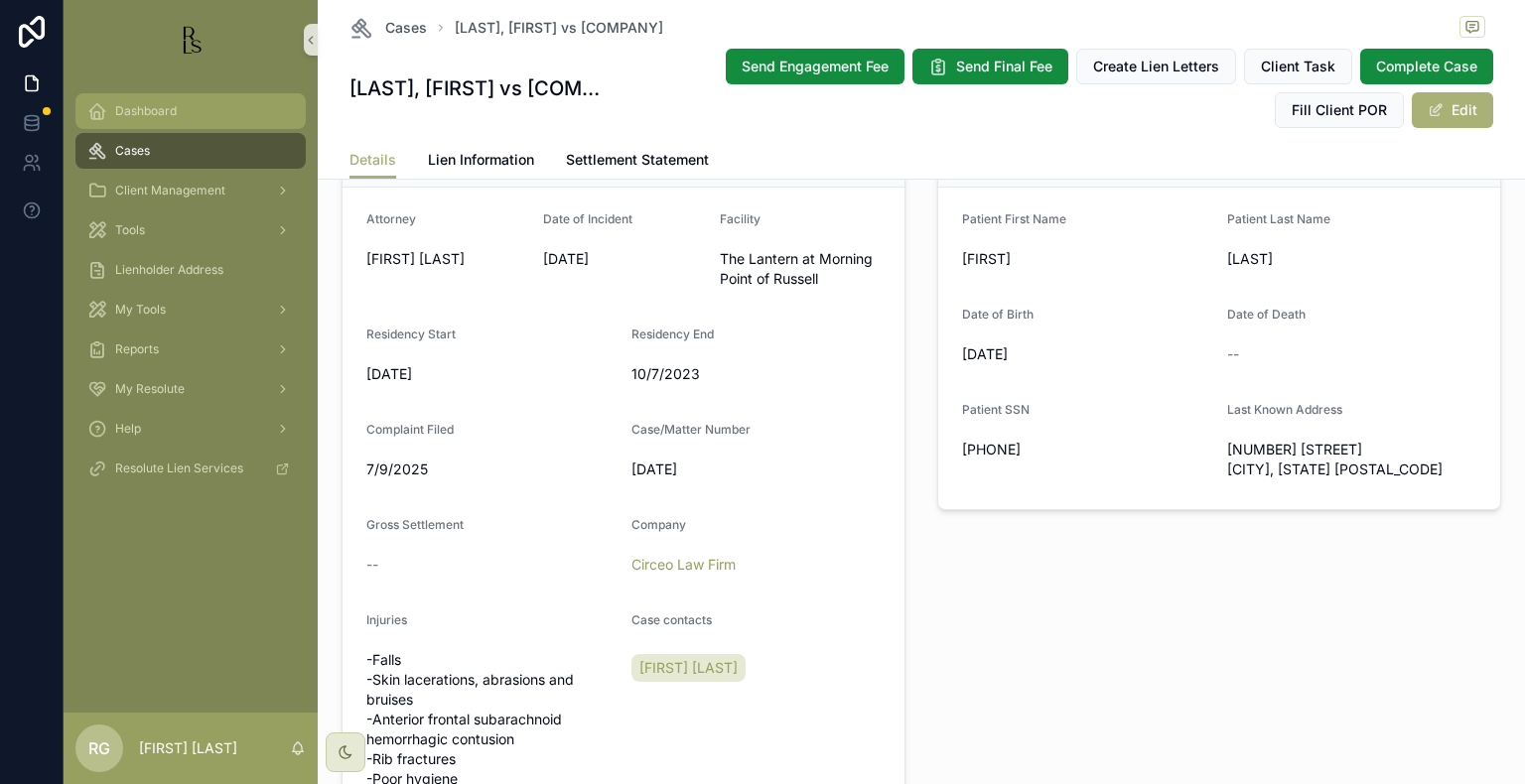 click on "Dashboard" at bounding box center [191, 111] 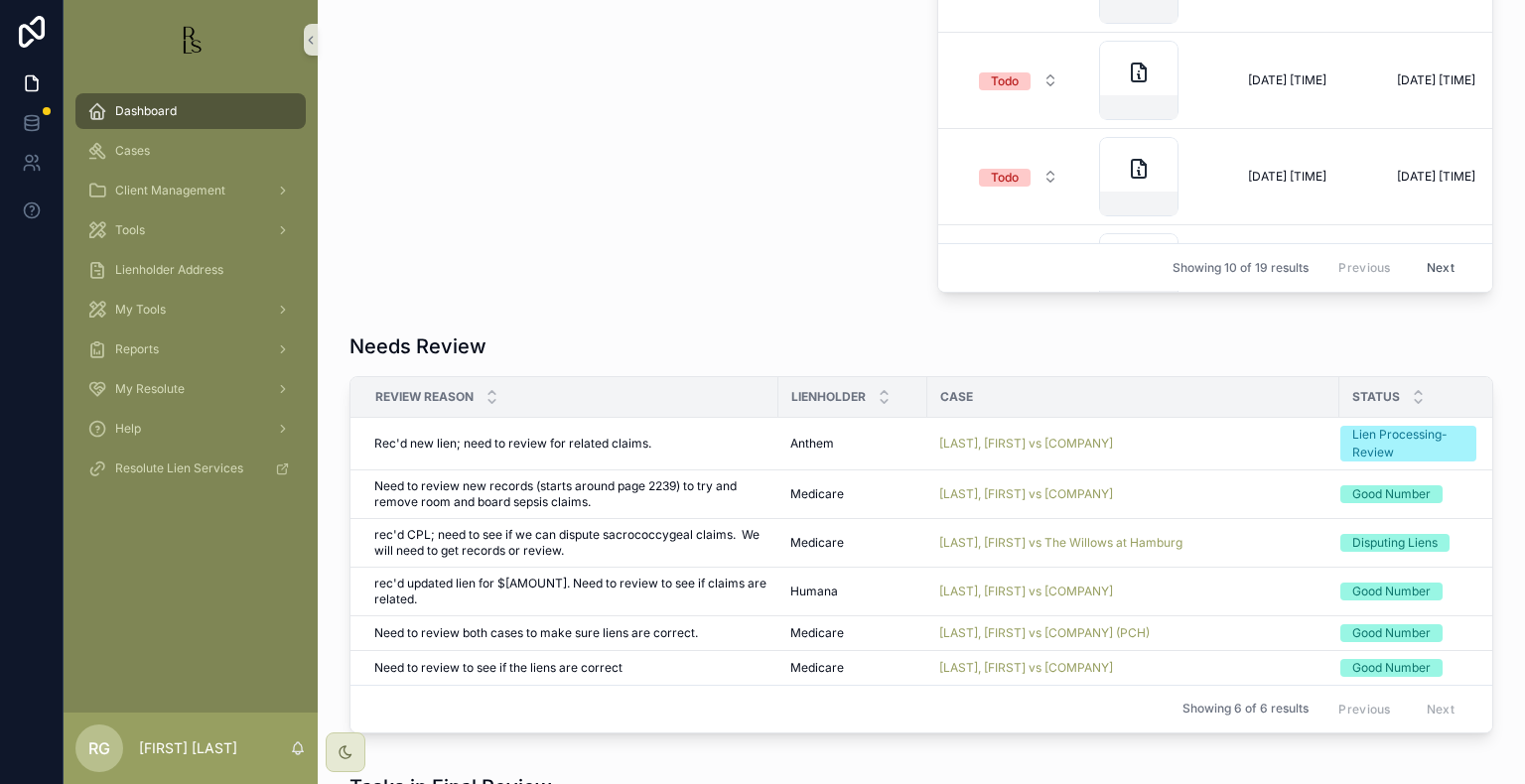 scroll, scrollTop: 1191, scrollLeft: 0, axis: vertical 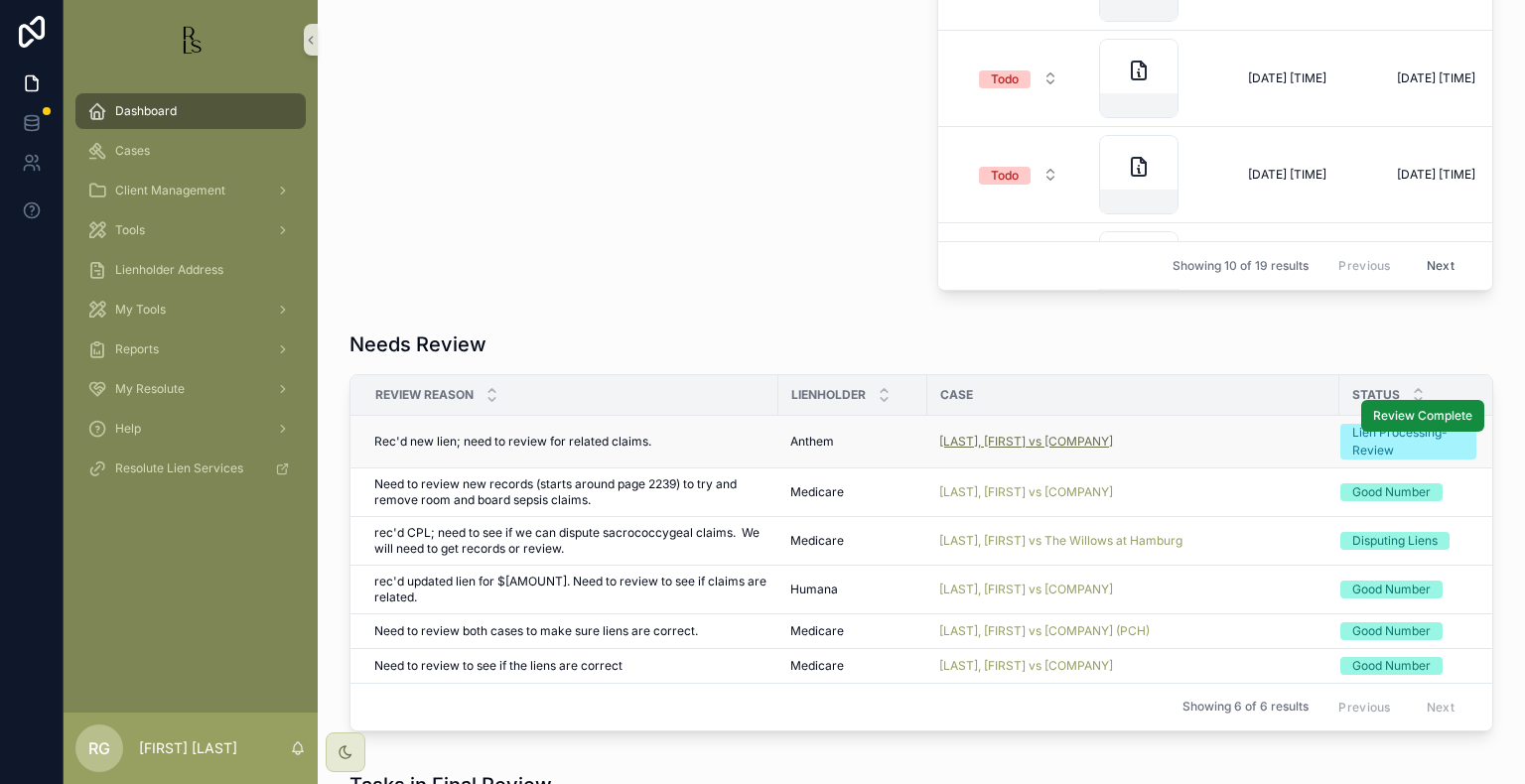 click on "[LAST], [FIRST] vs [COMPANY]" at bounding box center [1026, 442] 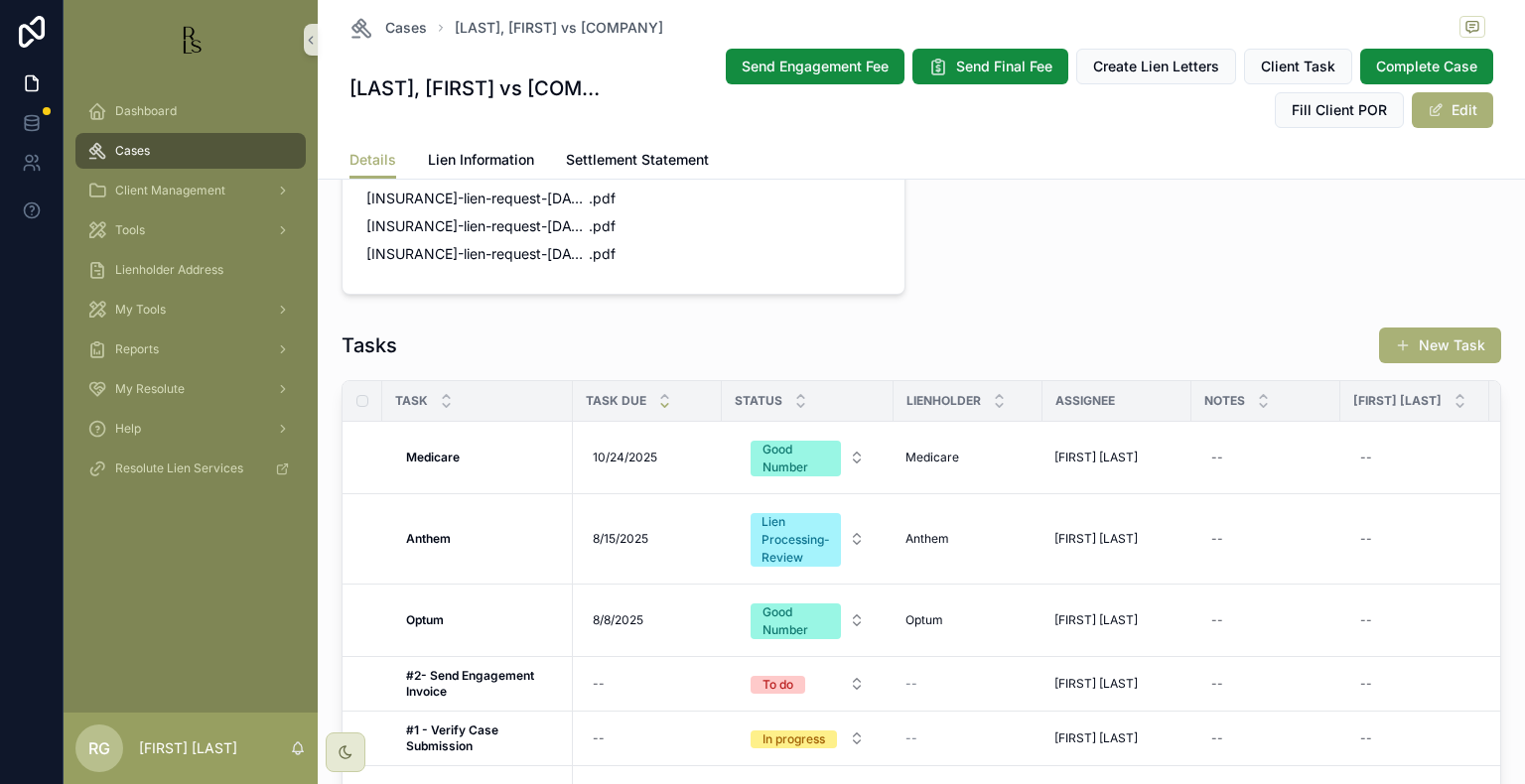 scroll, scrollTop: 1786, scrollLeft: 0, axis: vertical 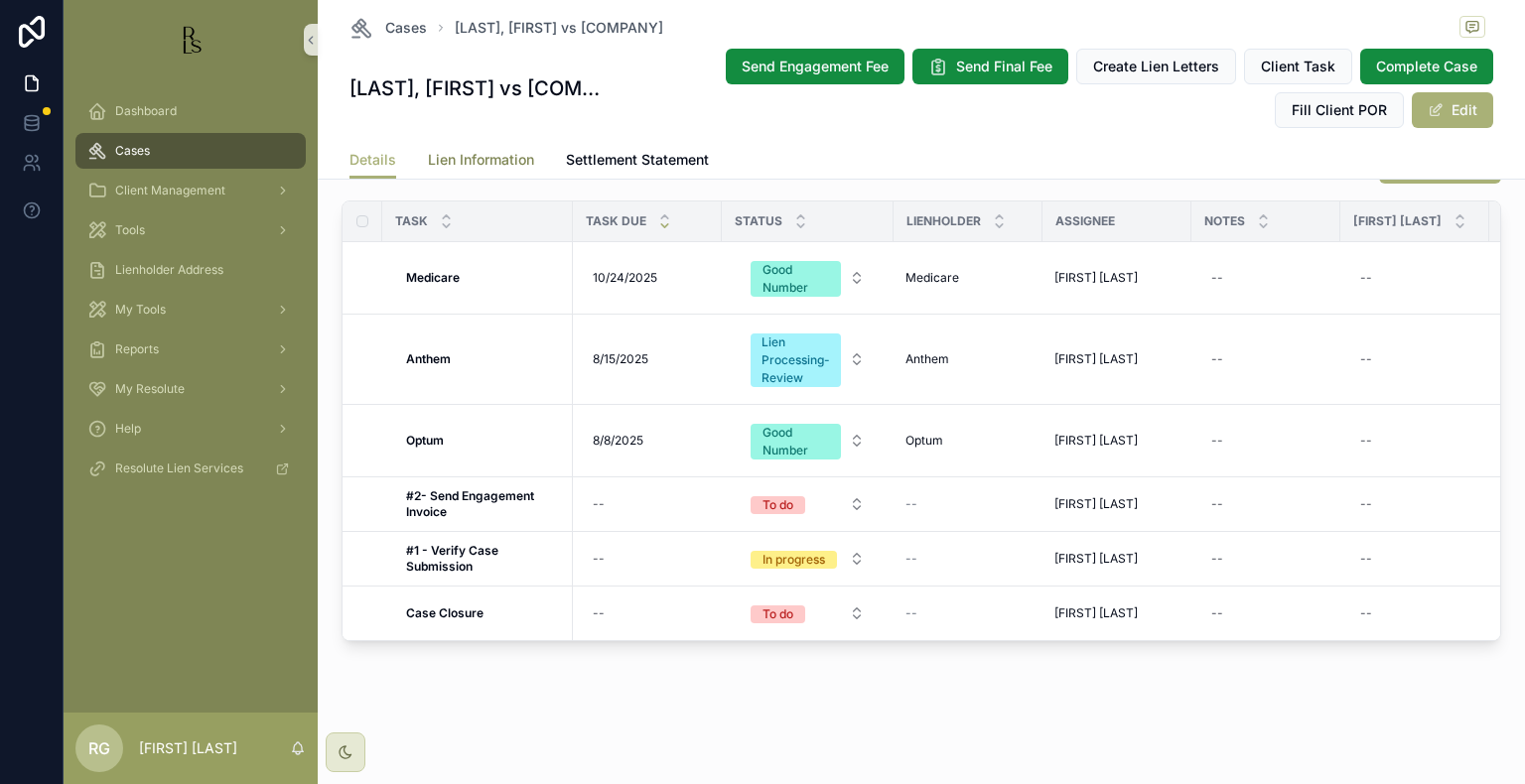 click on "Lien Information" at bounding box center (481, 160) 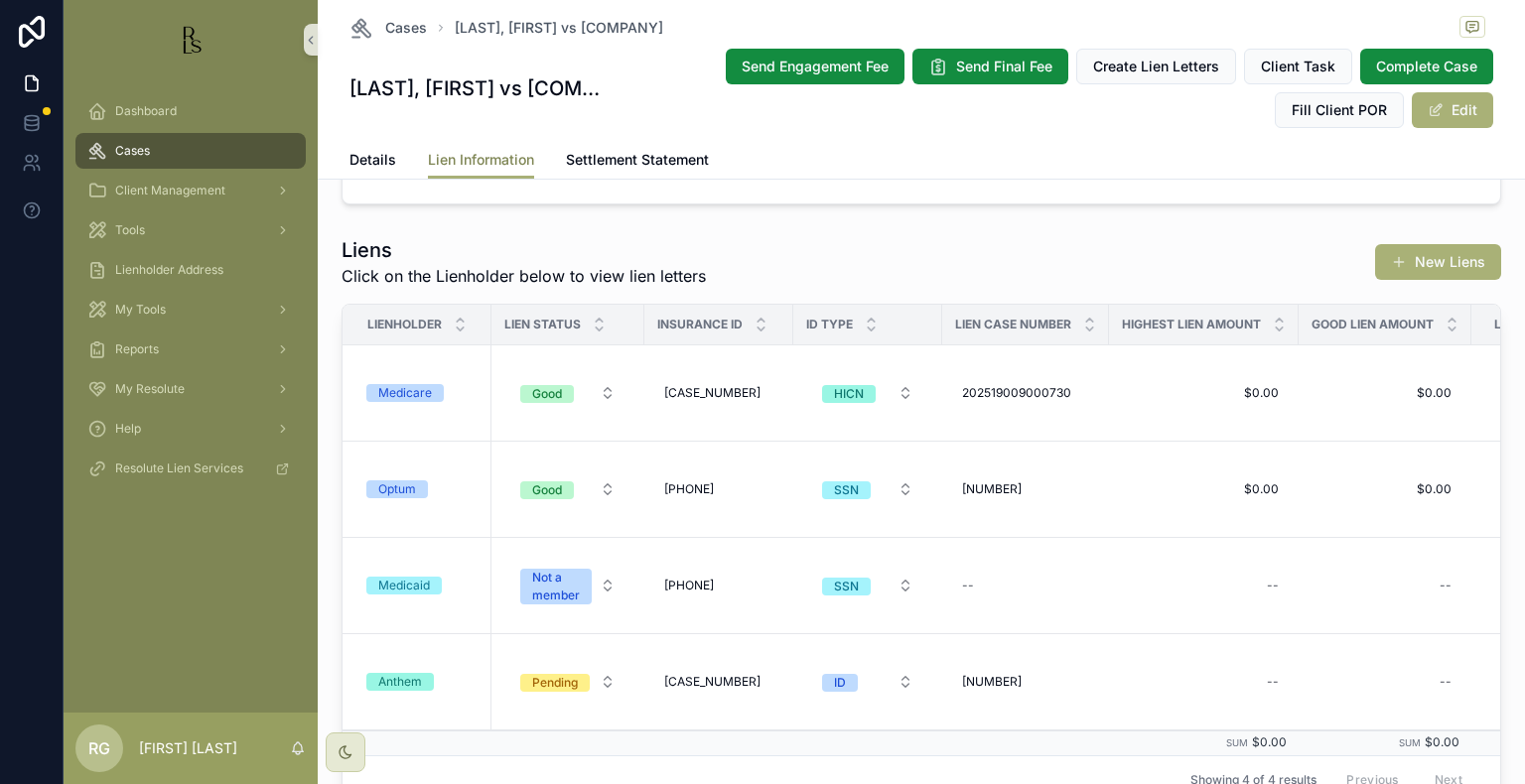 scroll, scrollTop: 315, scrollLeft: 0, axis: vertical 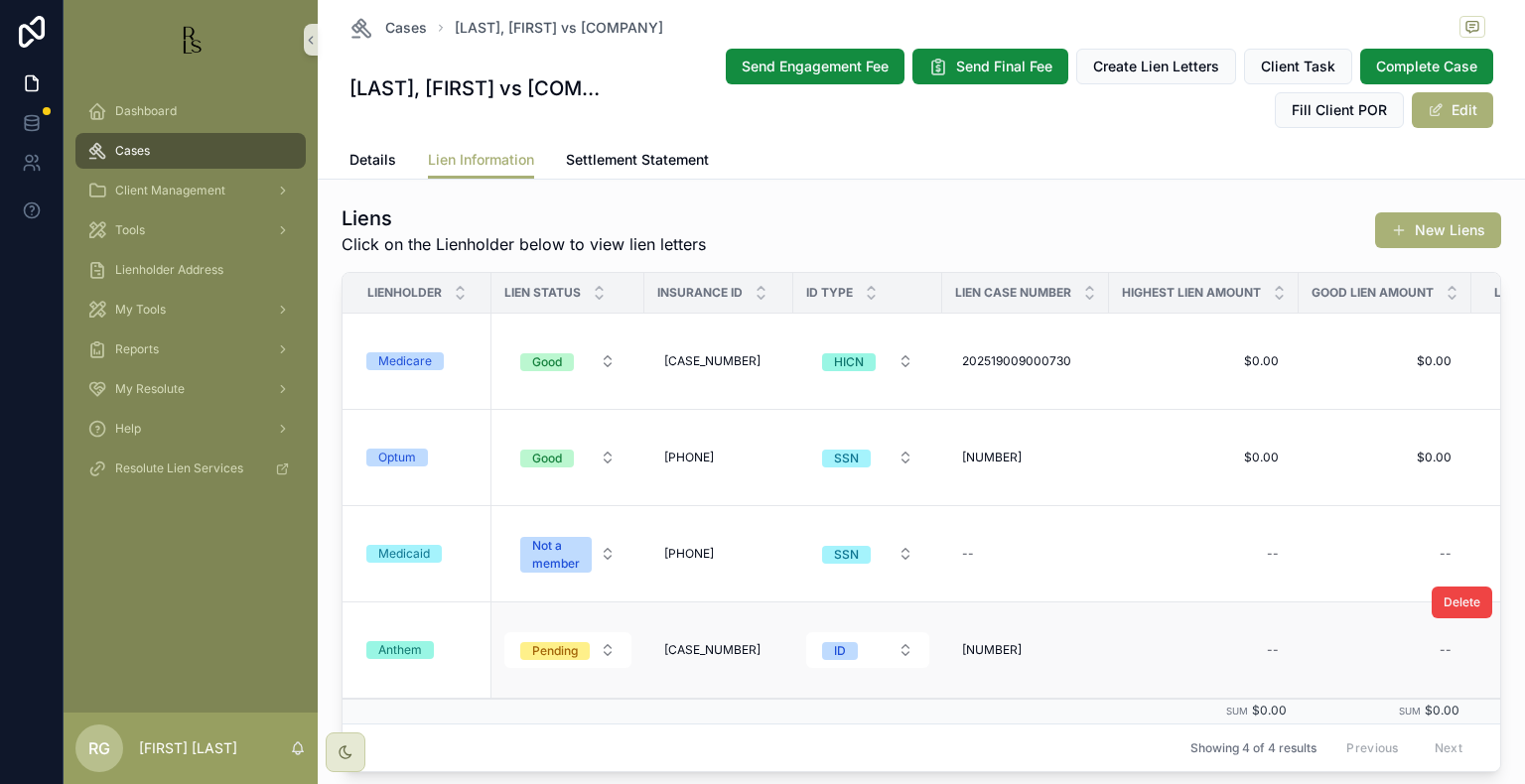 click on "Anthem" at bounding box center [400, 650] 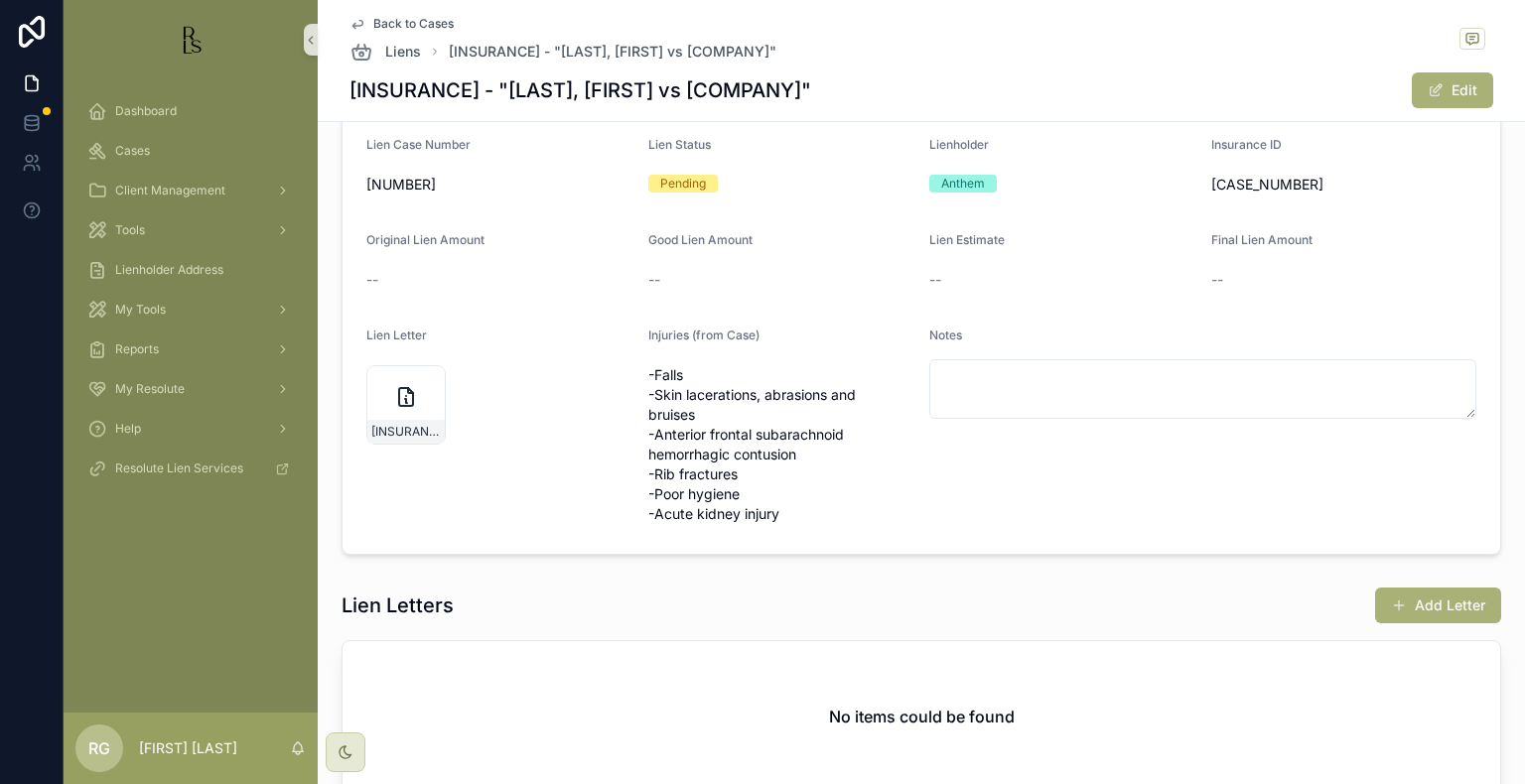 scroll, scrollTop: 0, scrollLeft: 0, axis: both 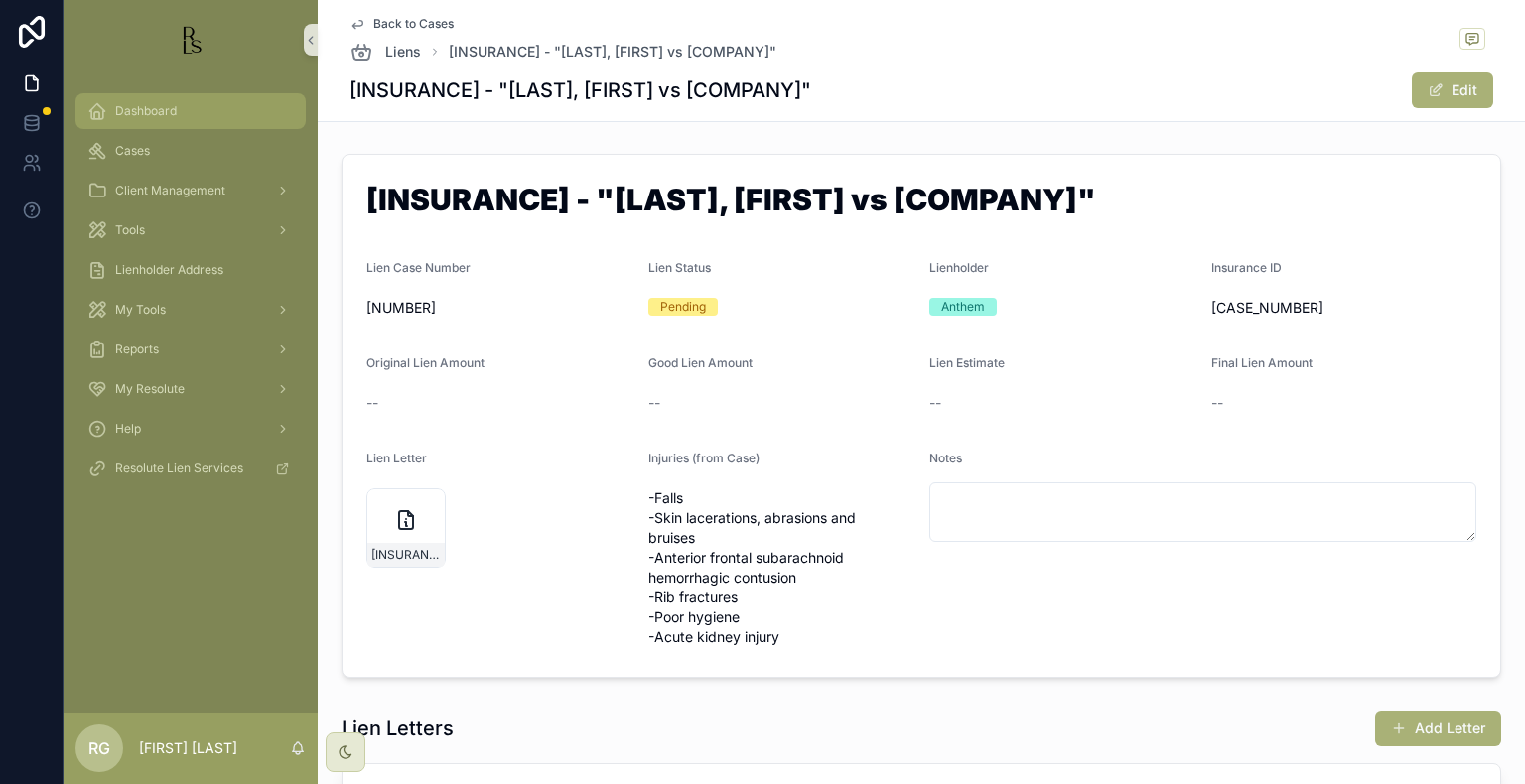 click on "Dashboard" at bounding box center (146, 111) 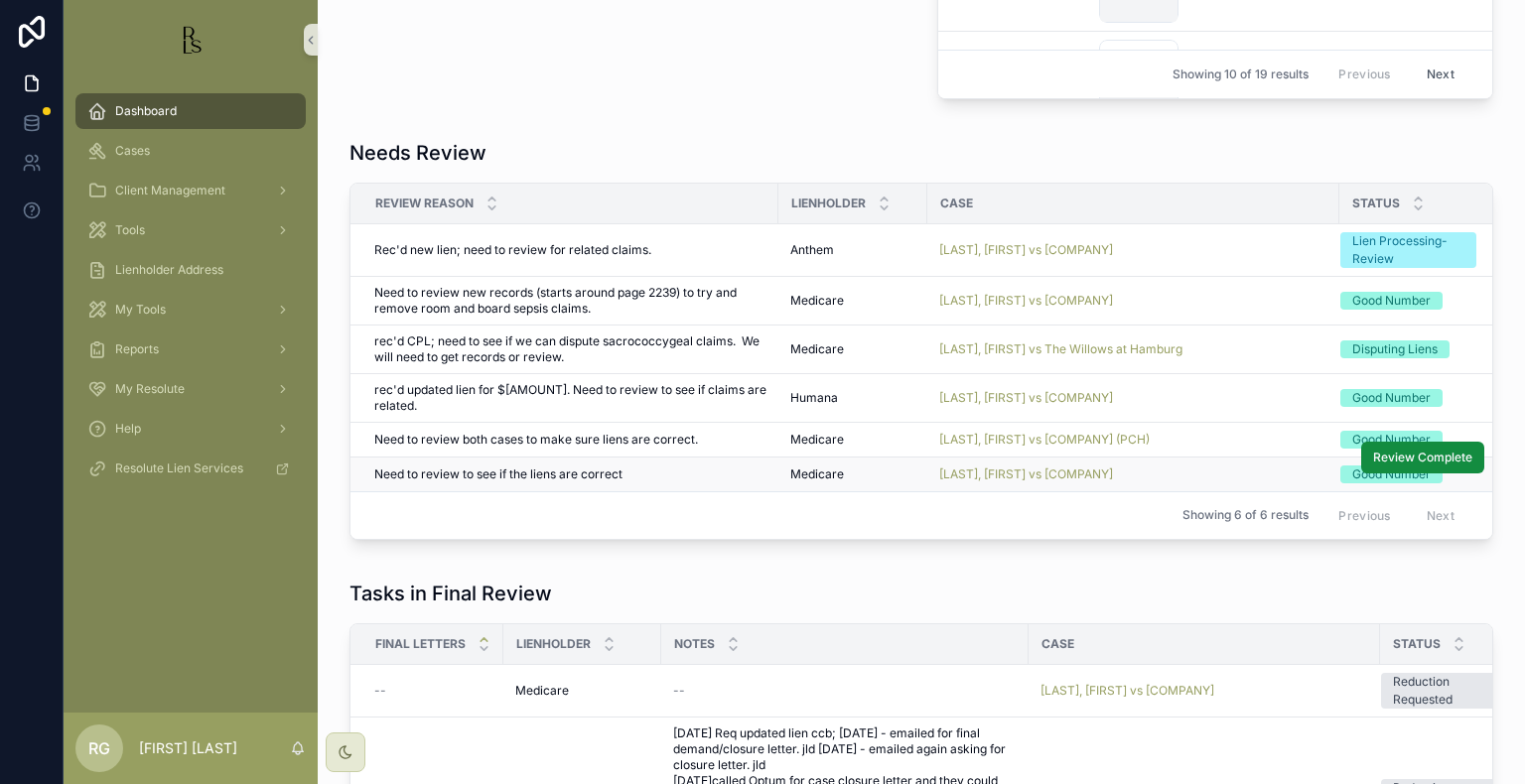 scroll, scrollTop: 1389, scrollLeft: 0, axis: vertical 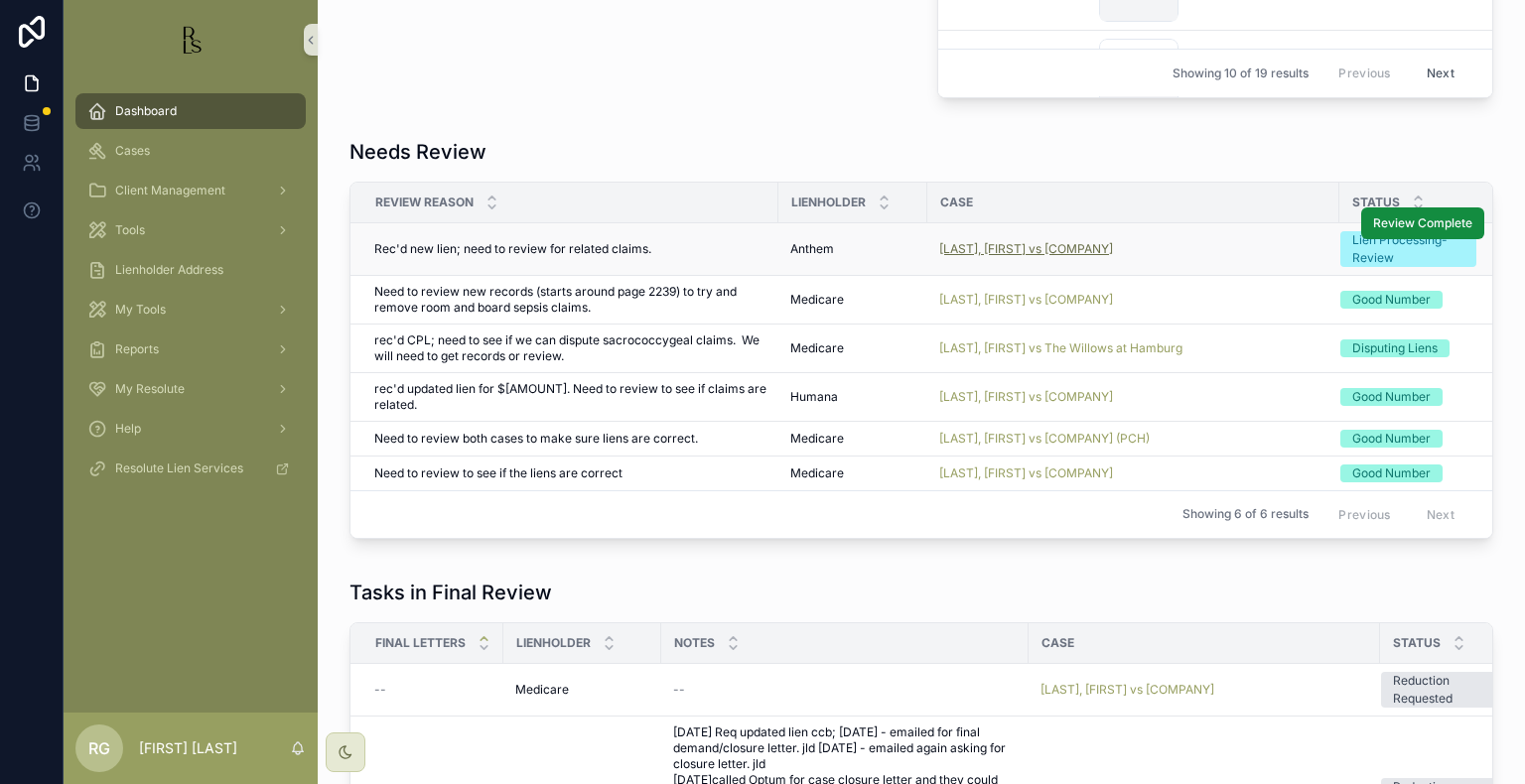 click on "[LAST], [FIRST] vs [COMPANY]" at bounding box center [1026, 249] 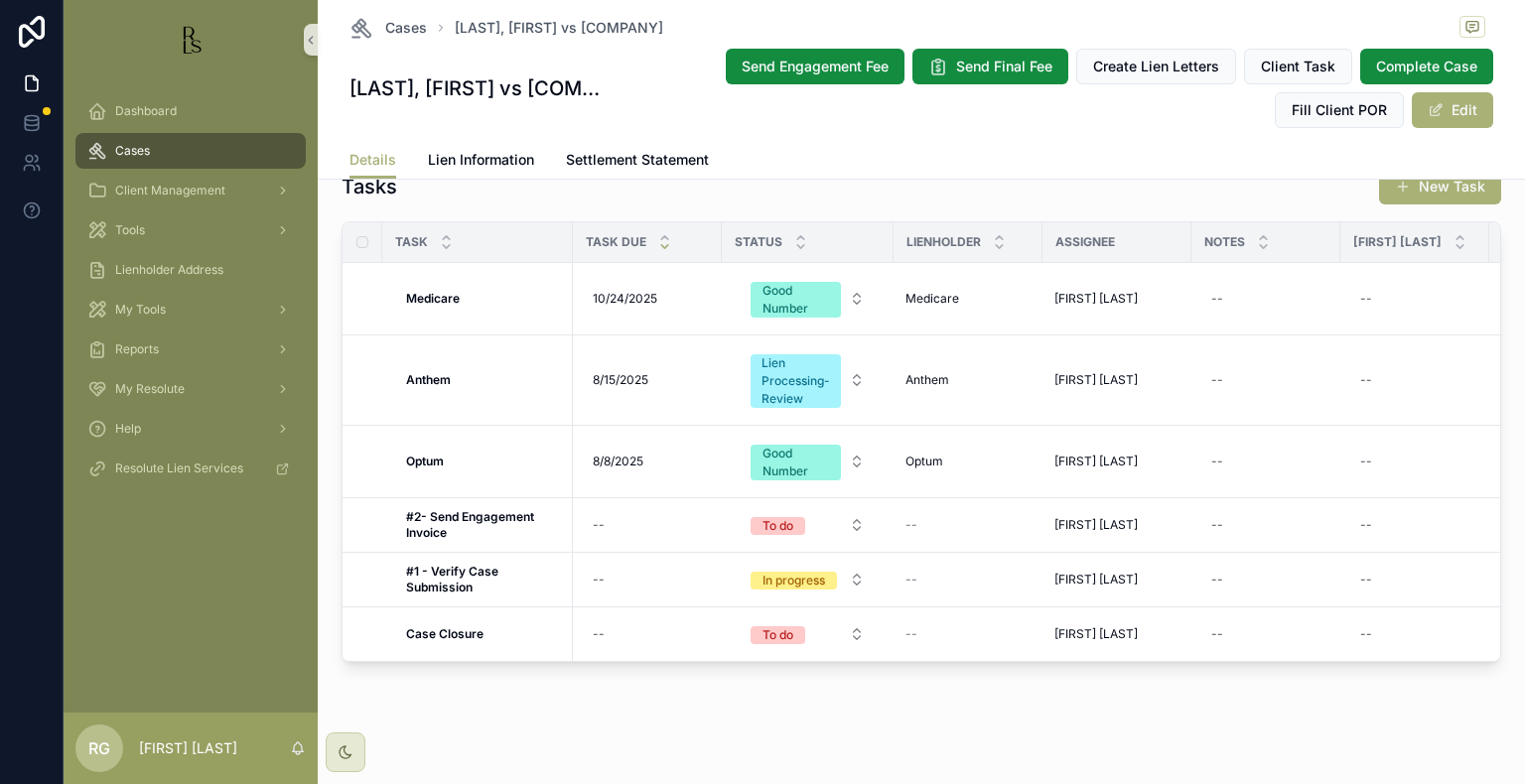 scroll, scrollTop: 1786, scrollLeft: 0, axis: vertical 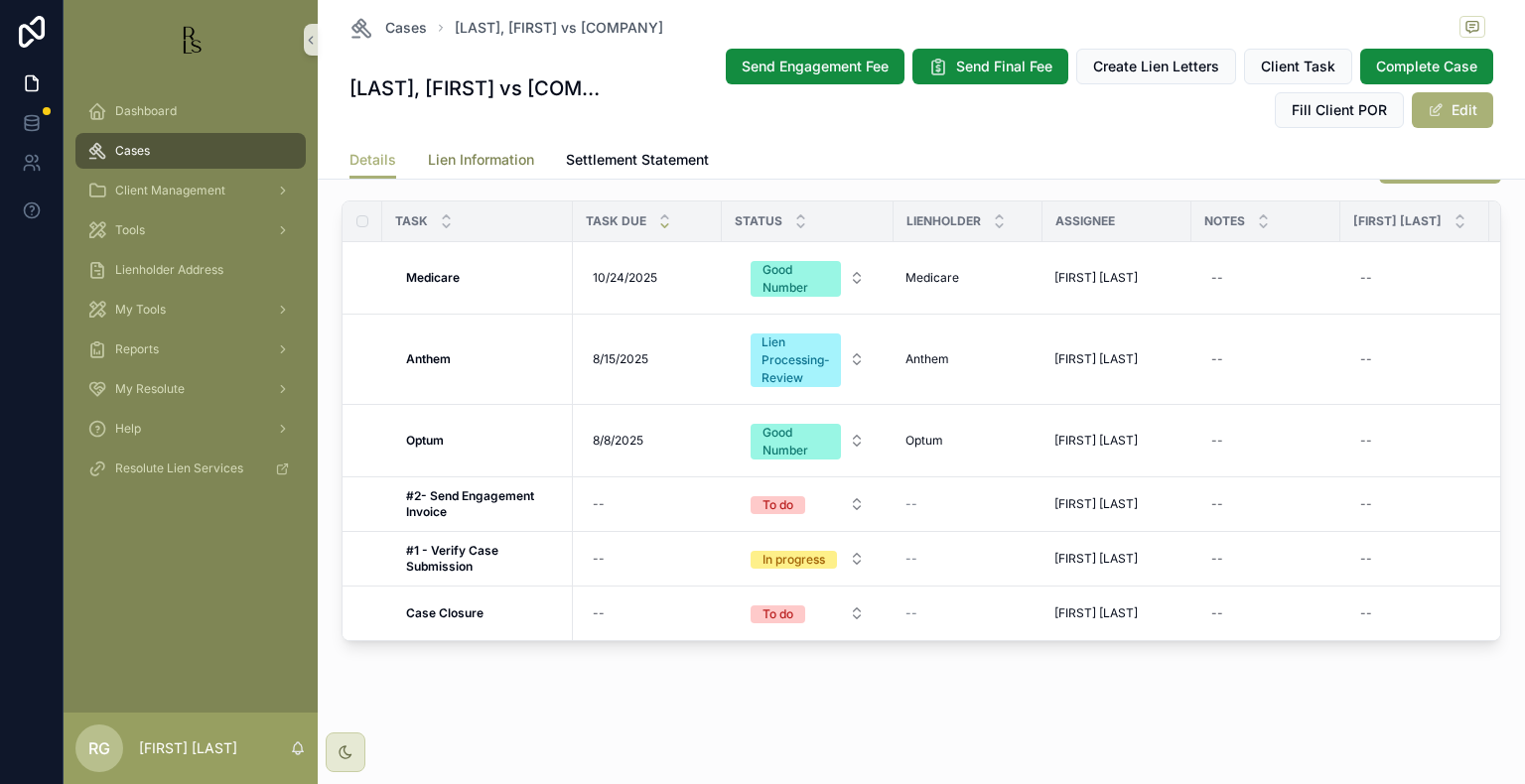 click on "Lien Information" at bounding box center [481, 160] 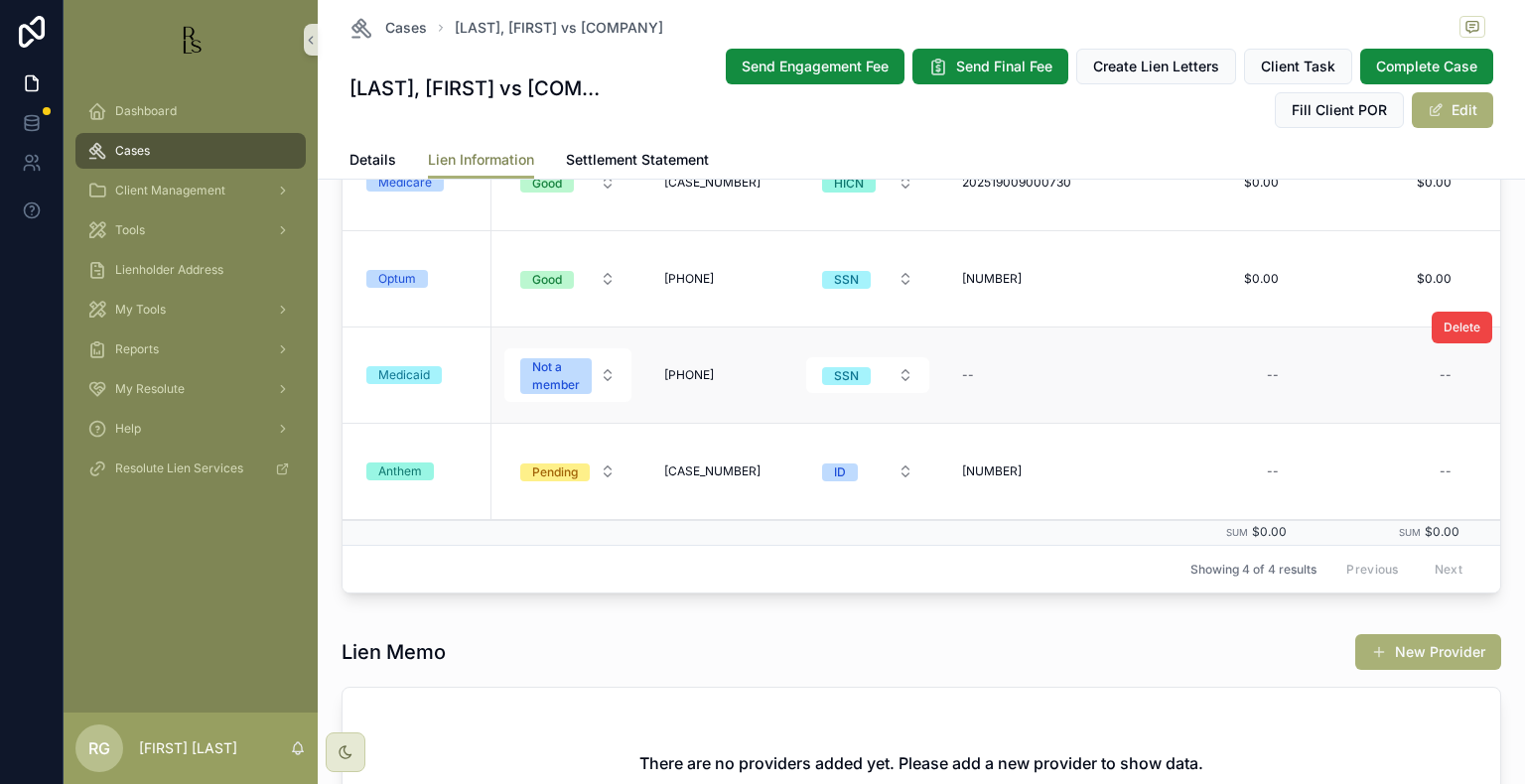scroll, scrollTop: 496, scrollLeft: 0, axis: vertical 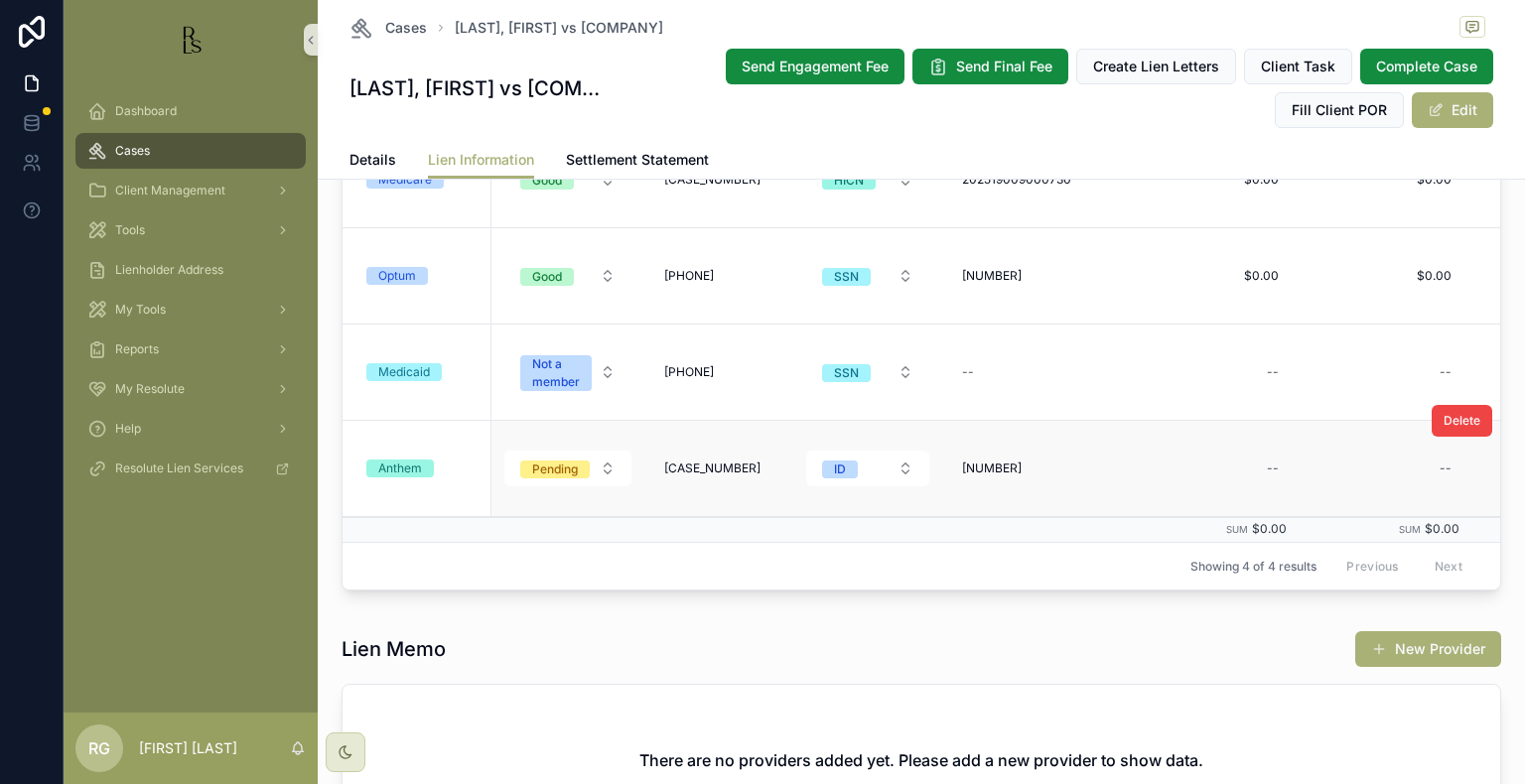 click on "Anthem" at bounding box center [400, 468] 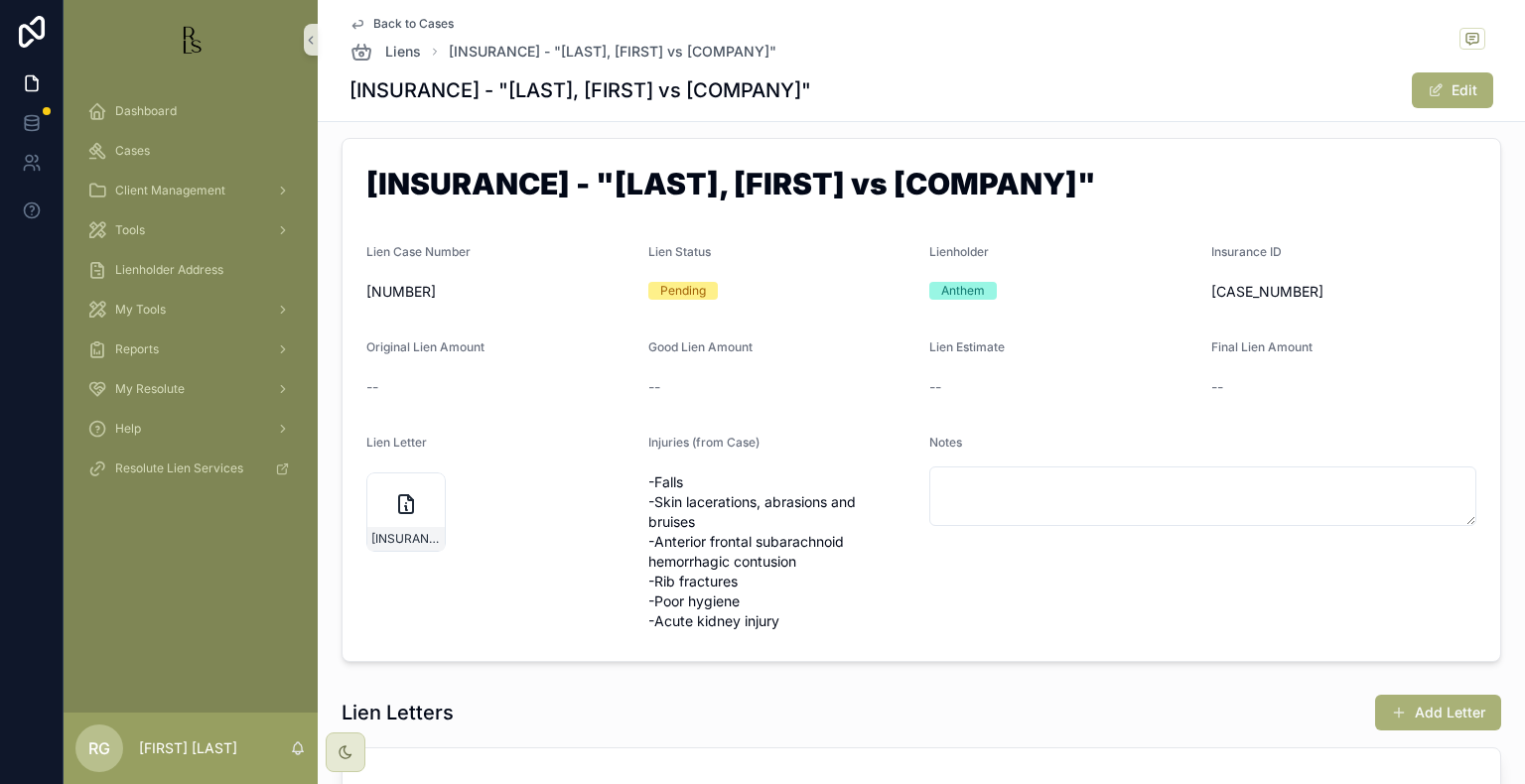 scroll, scrollTop: 0, scrollLeft: 0, axis: both 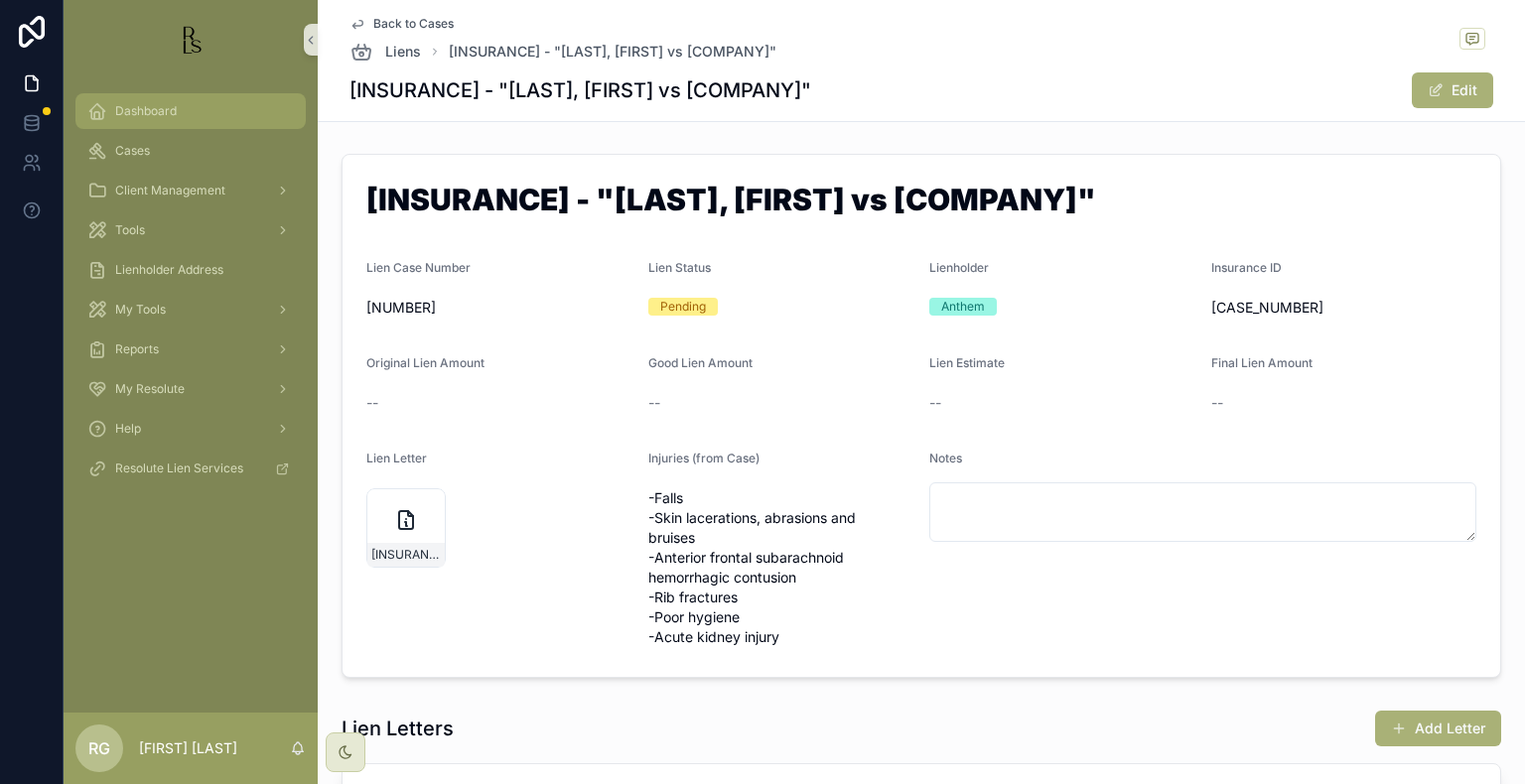click on "Dashboard" at bounding box center (191, 111) 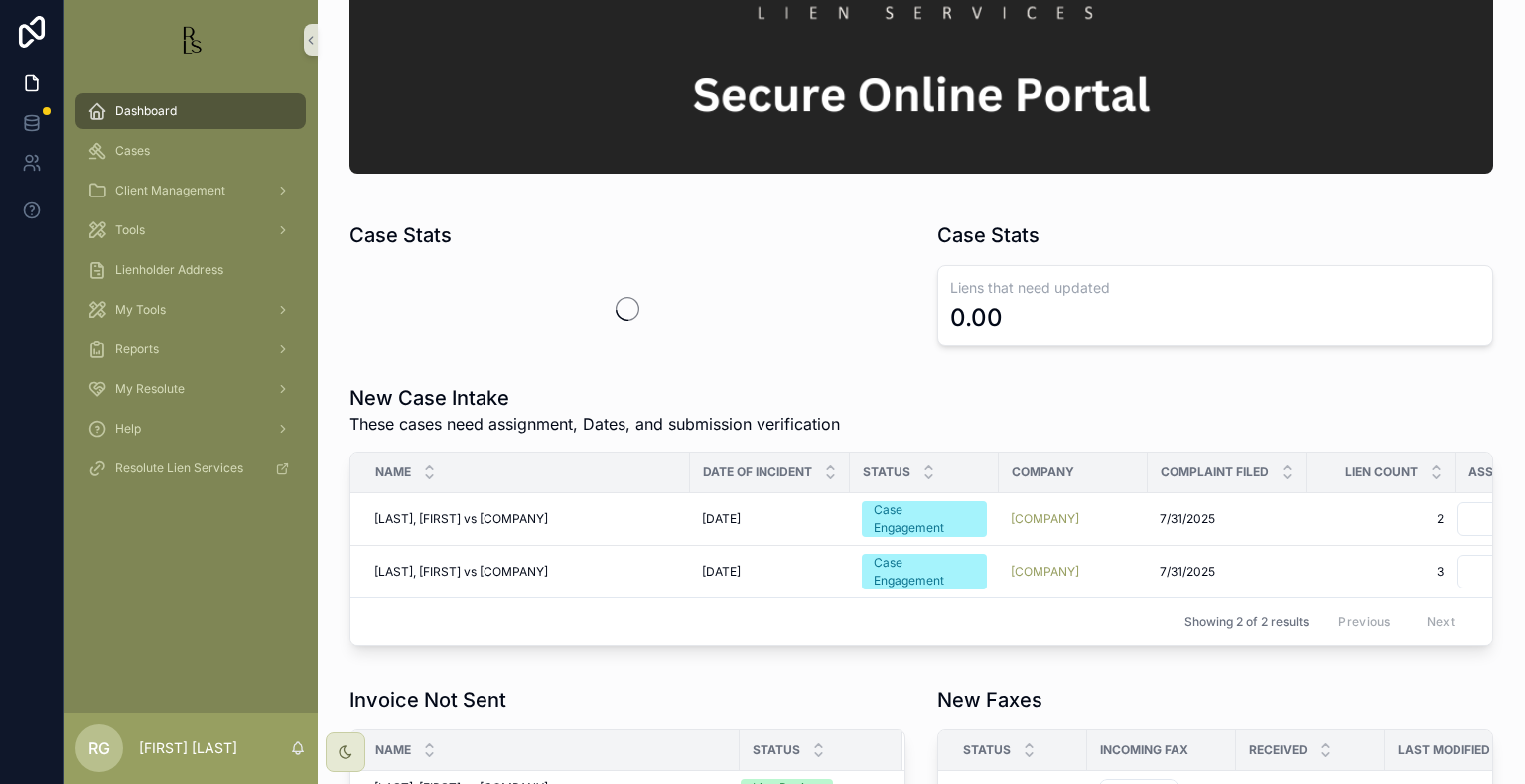 scroll, scrollTop: 198, scrollLeft: 0, axis: vertical 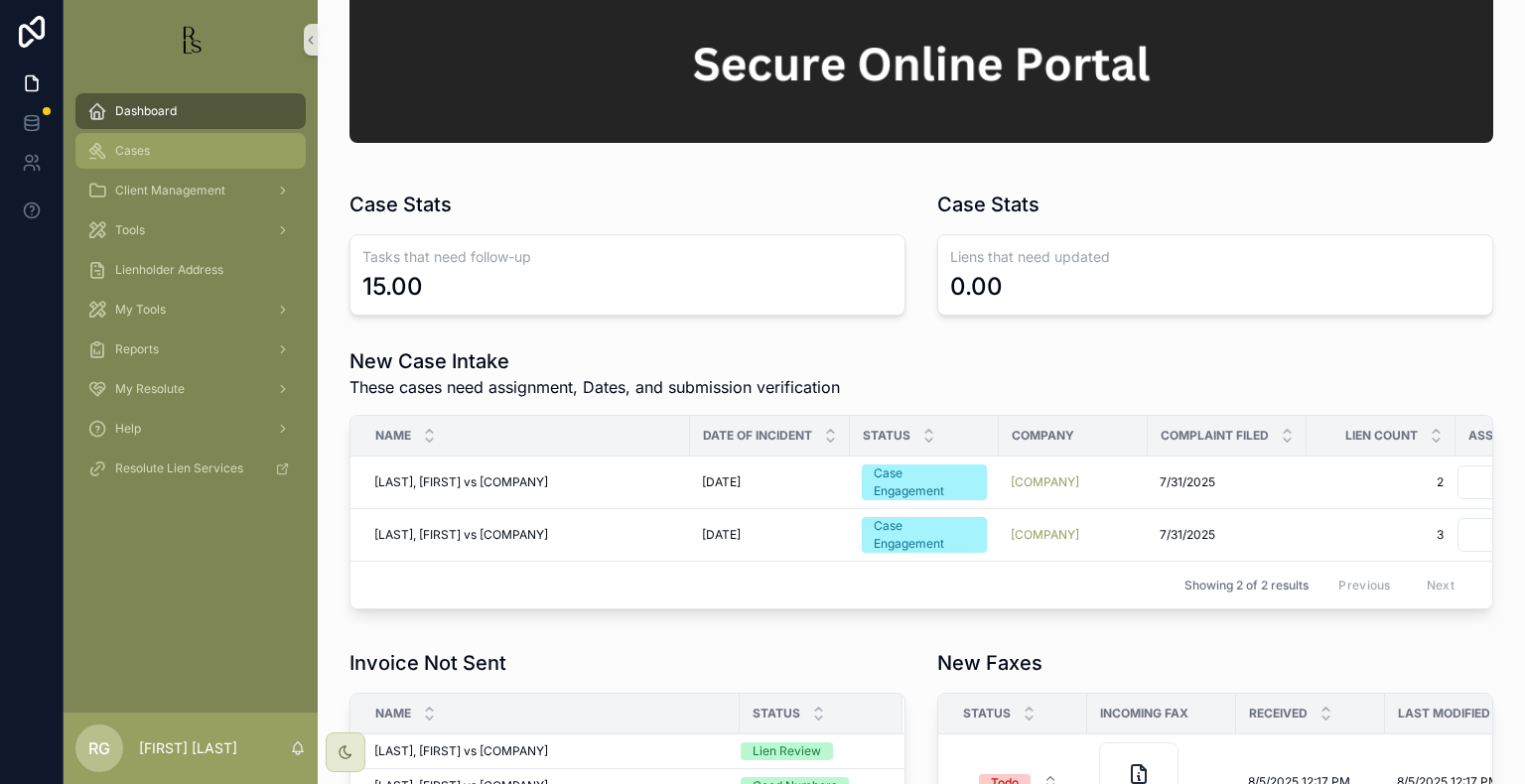 click on "Cases" at bounding box center [191, 151] 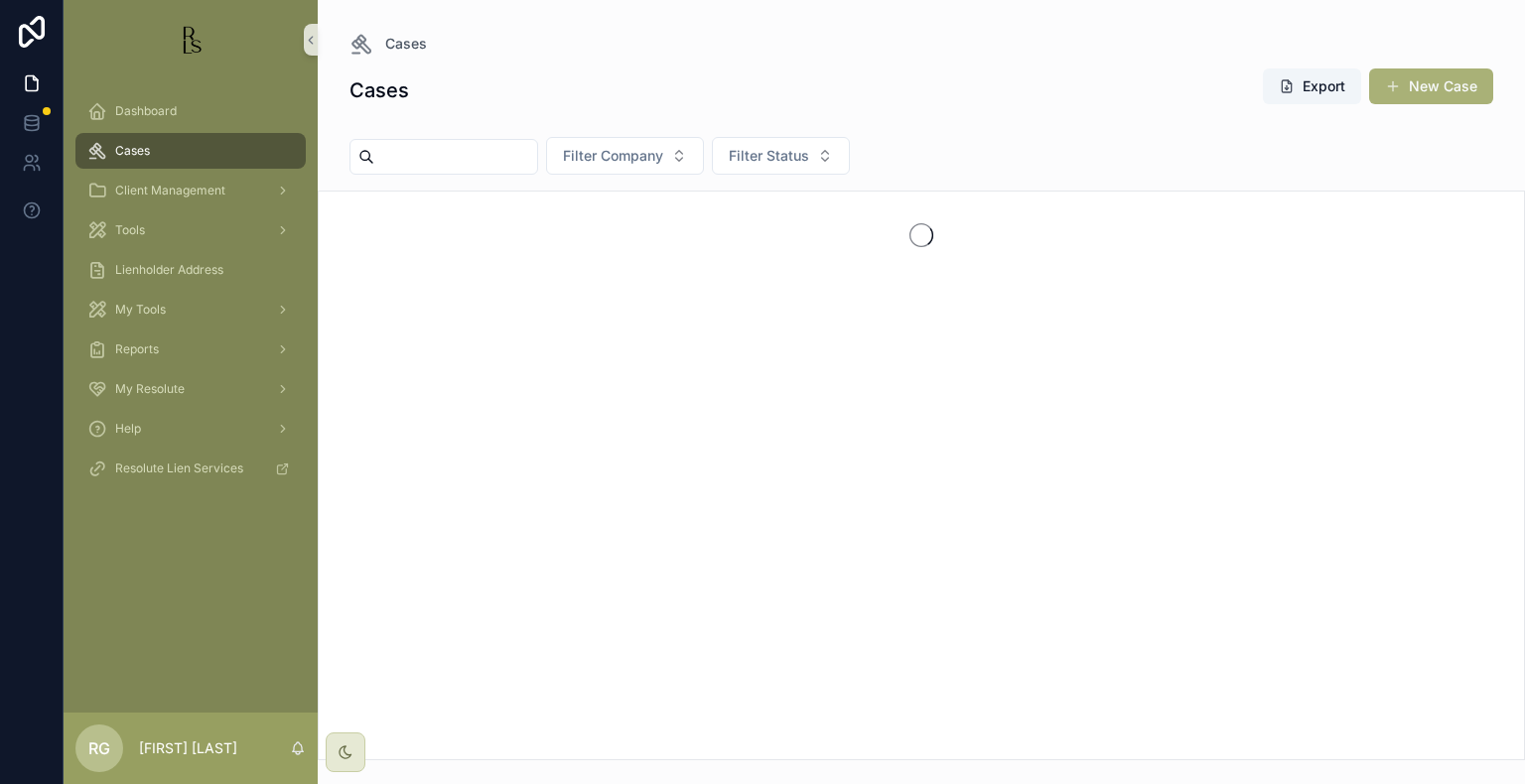 click at bounding box center (456, 157) 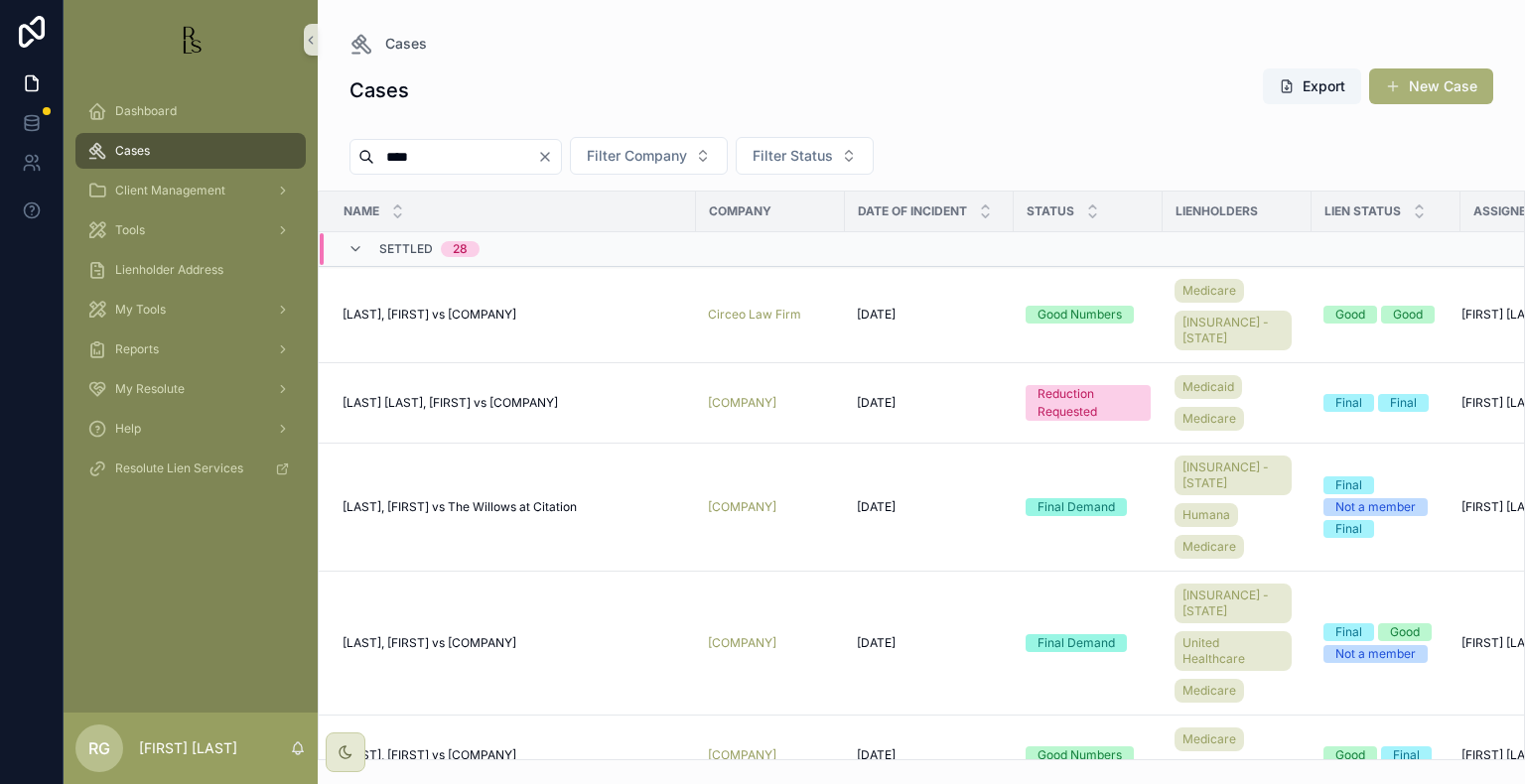 type on "****" 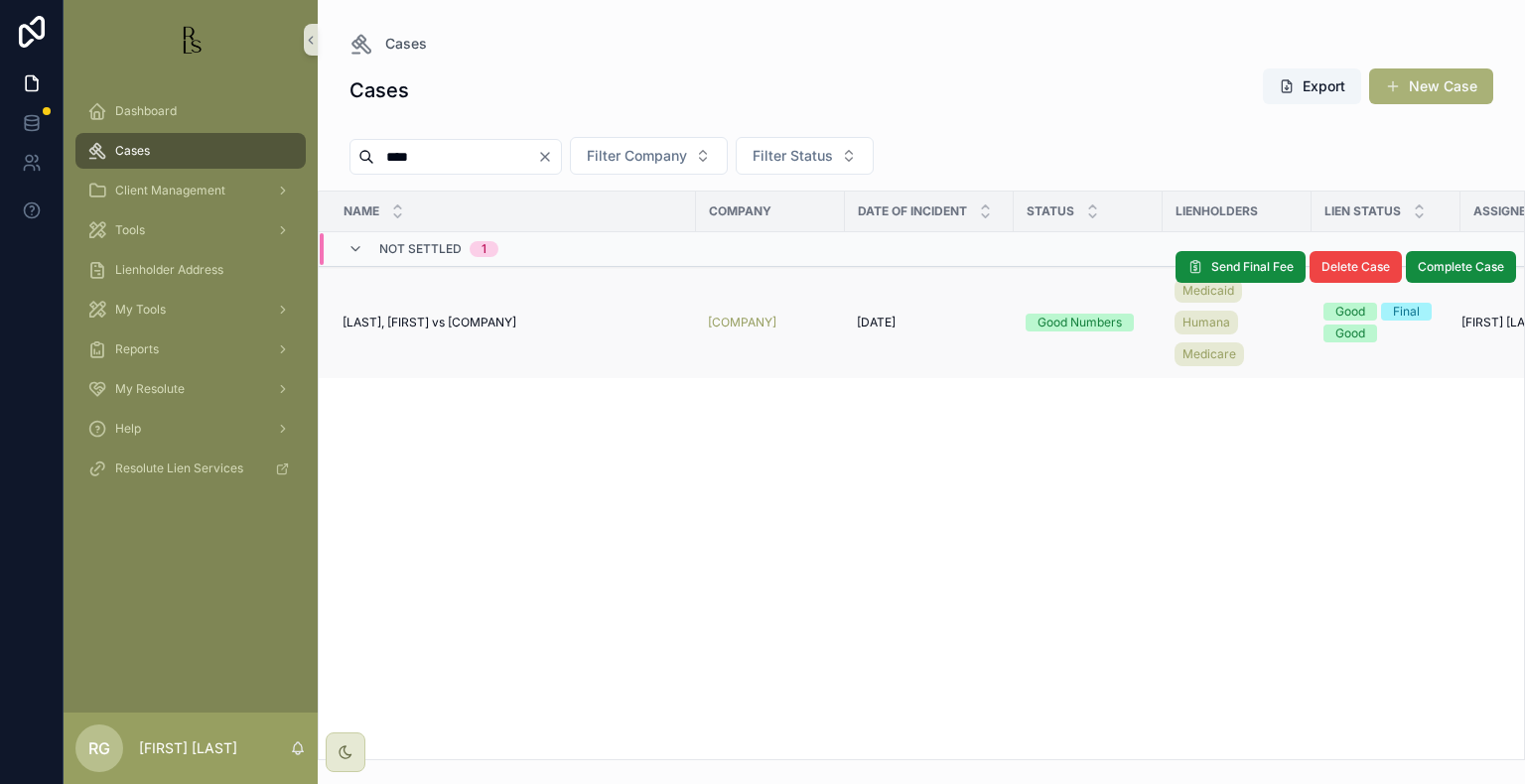 click on "[LAST], [FIRST] vs [COMPANY]" at bounding box center [429, 323] 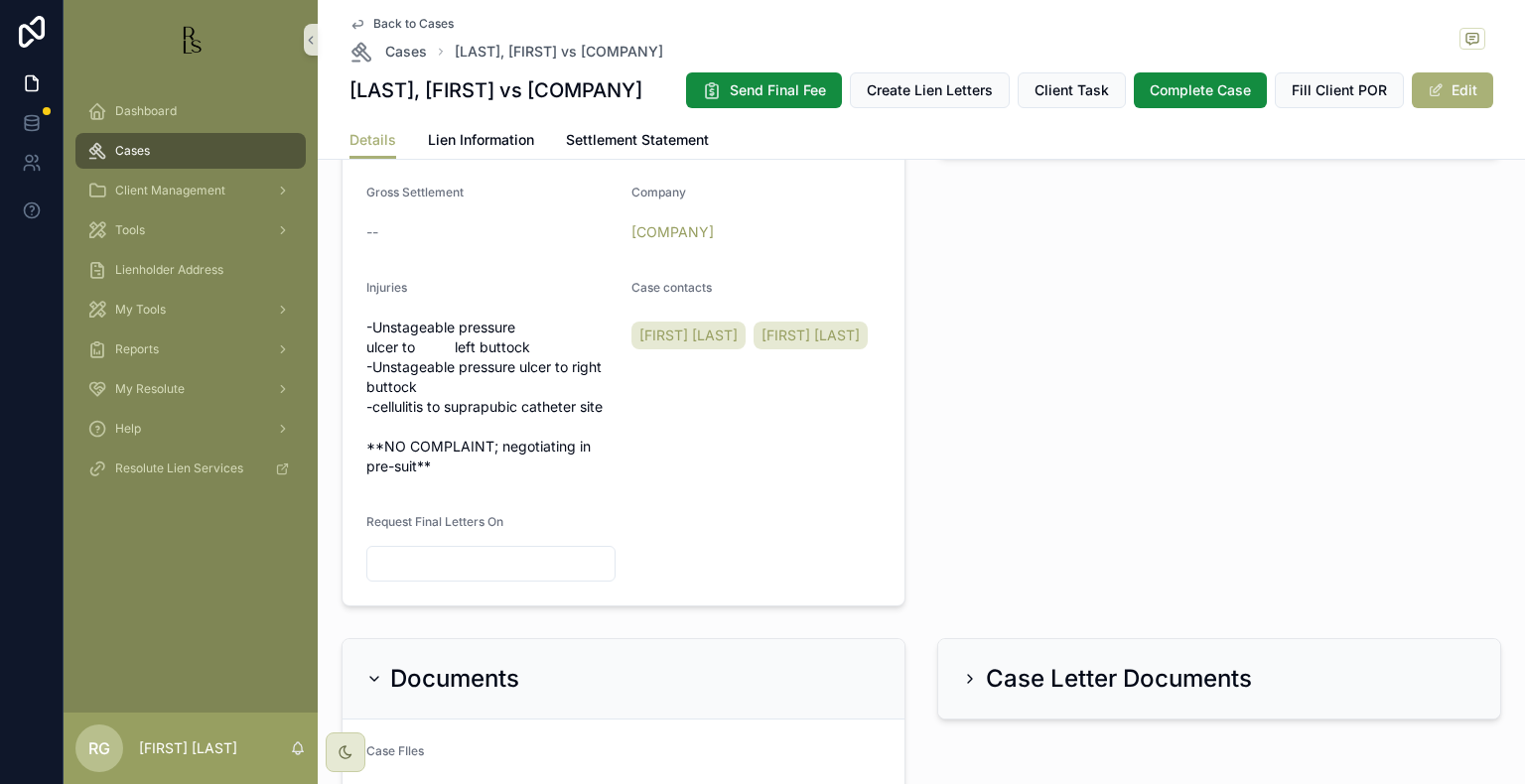 scroll, scrollTop: 794, scrollLeft: 0, axis: vertical 